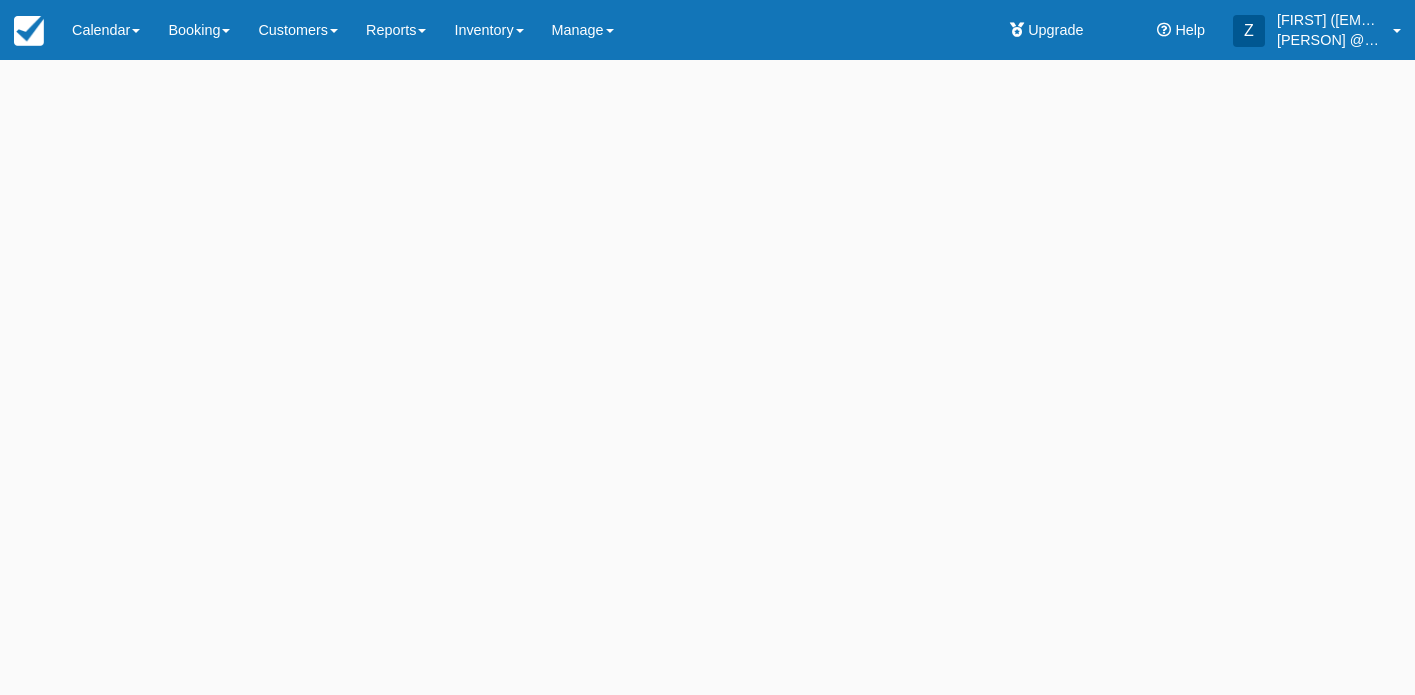 scroll, scrollTop: 0, scrollLeft: 0, axis: both 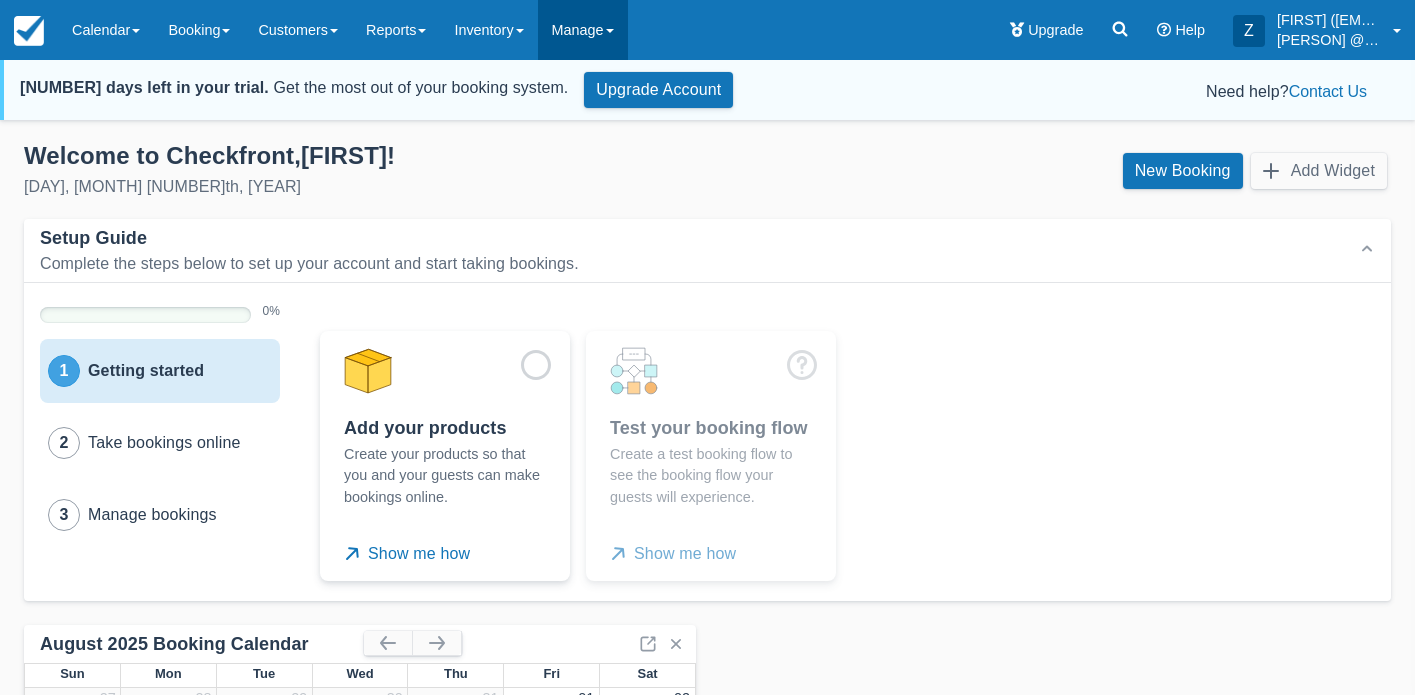 click on "Manage" at bounding box center [583, 30] 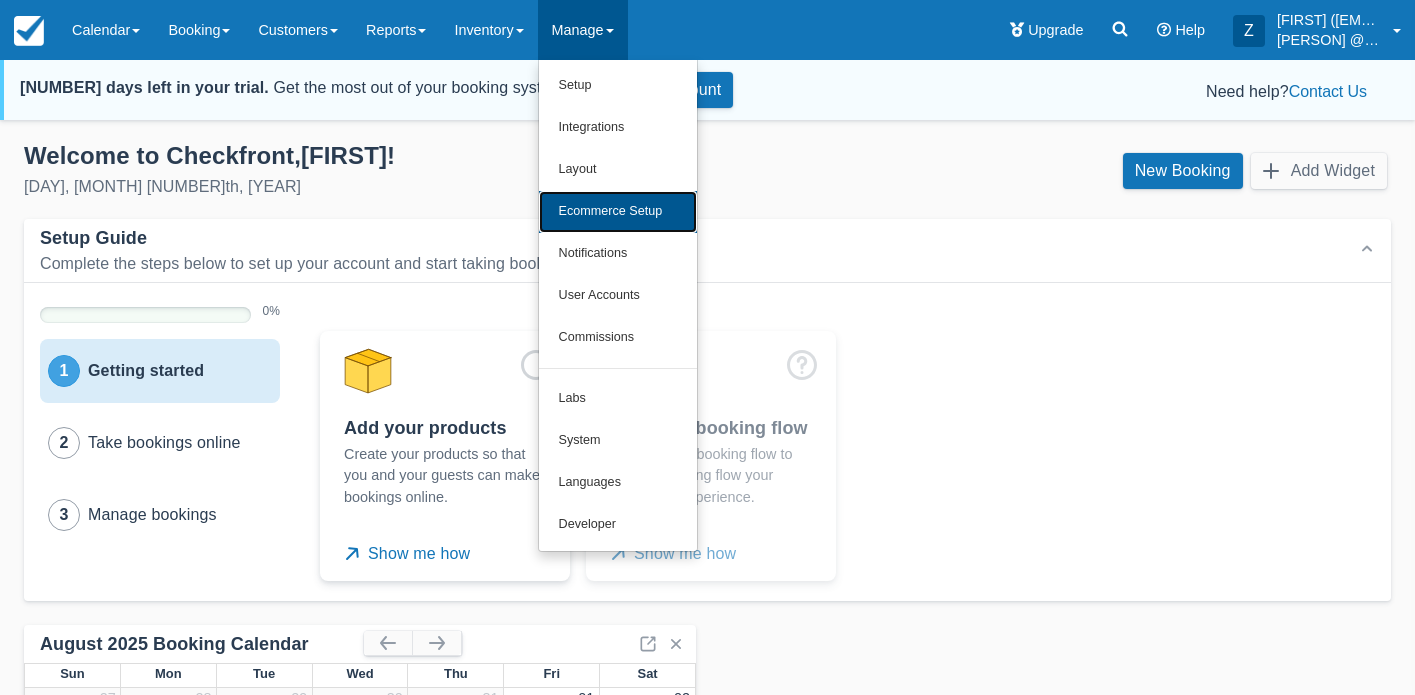 click on "Ecommerce Setup" at bounding box center (618, 212) 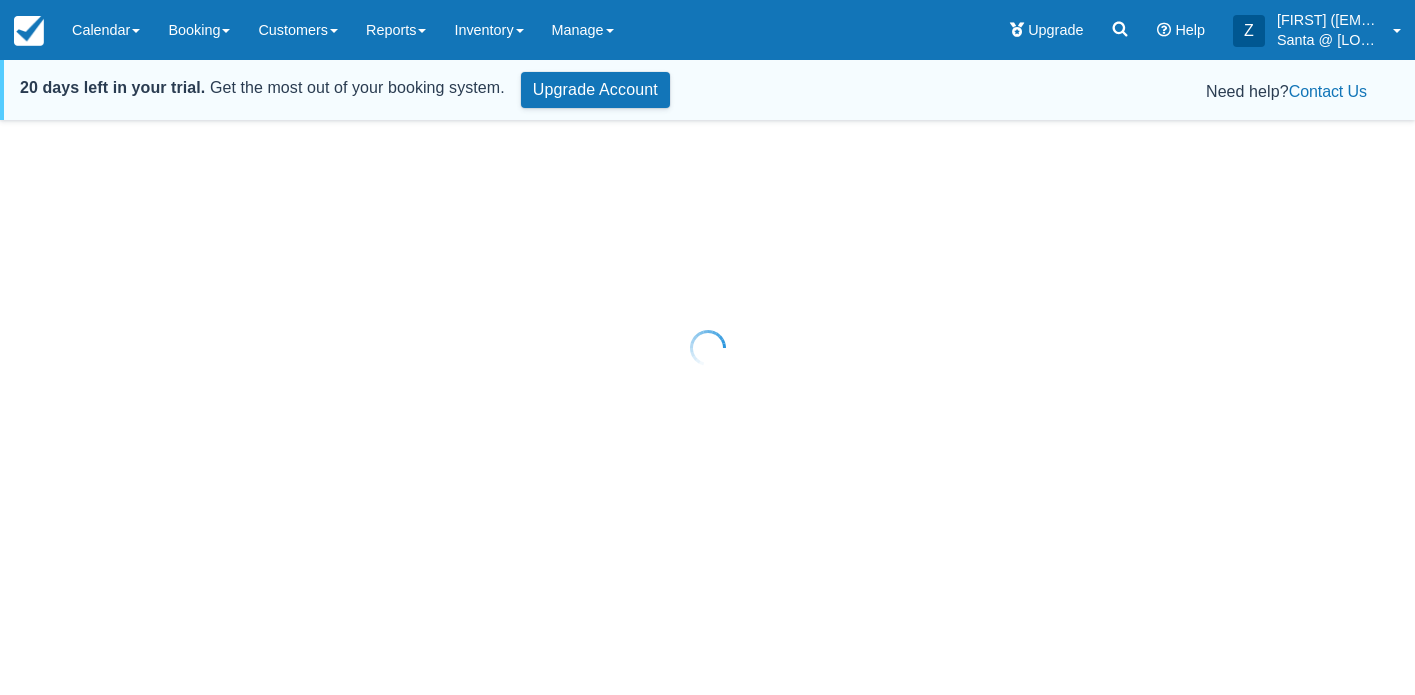 scroll, scrollTop: 0, scrollLeft: 0, axis: both 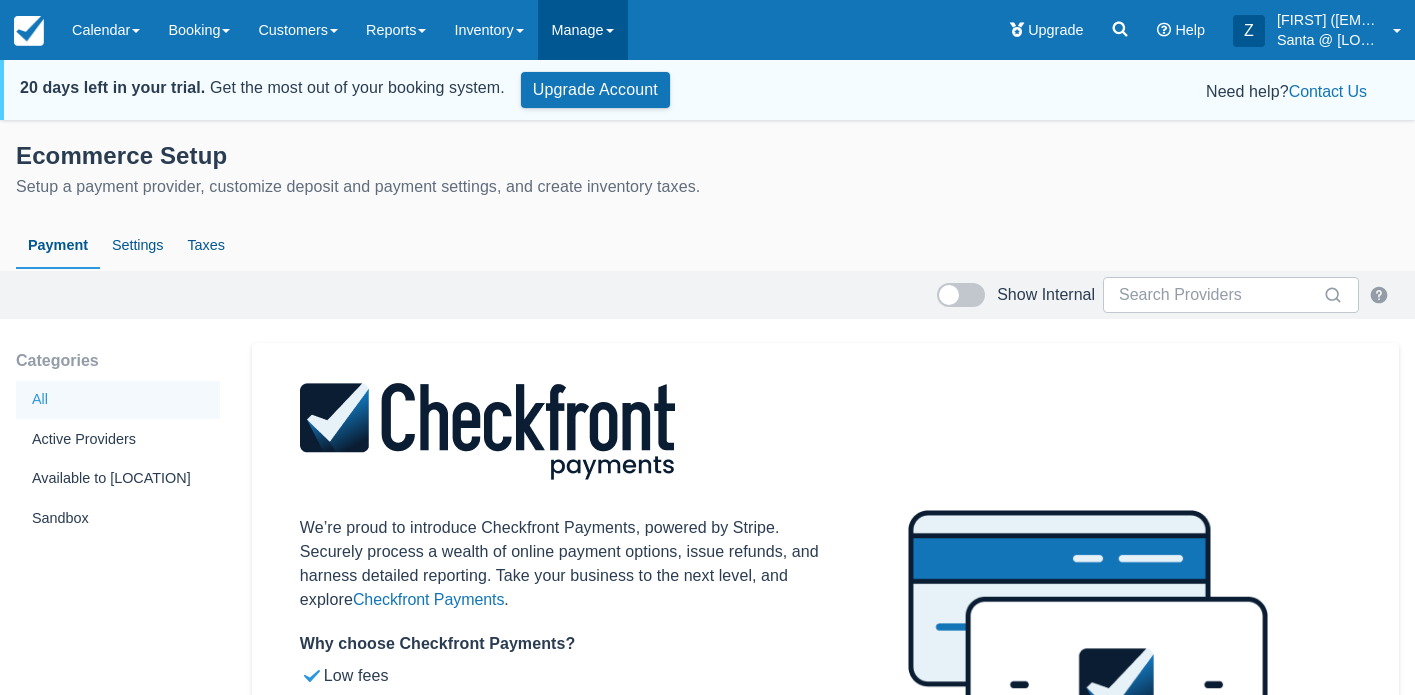 click on "Manage" at bounding box center (583, 30) 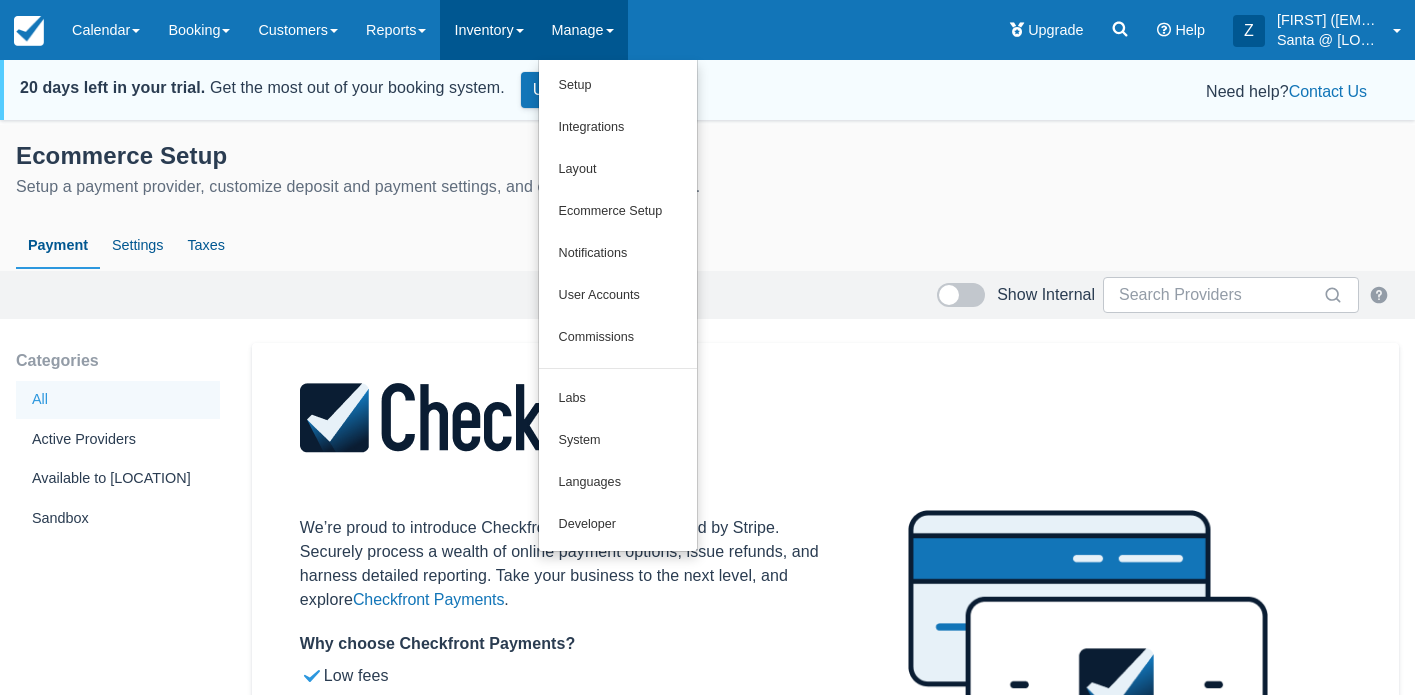 drag, startPoint x: 490, startPoint y: 60, endPoint x: 502, endPoint y: 47, distance: 17.691807 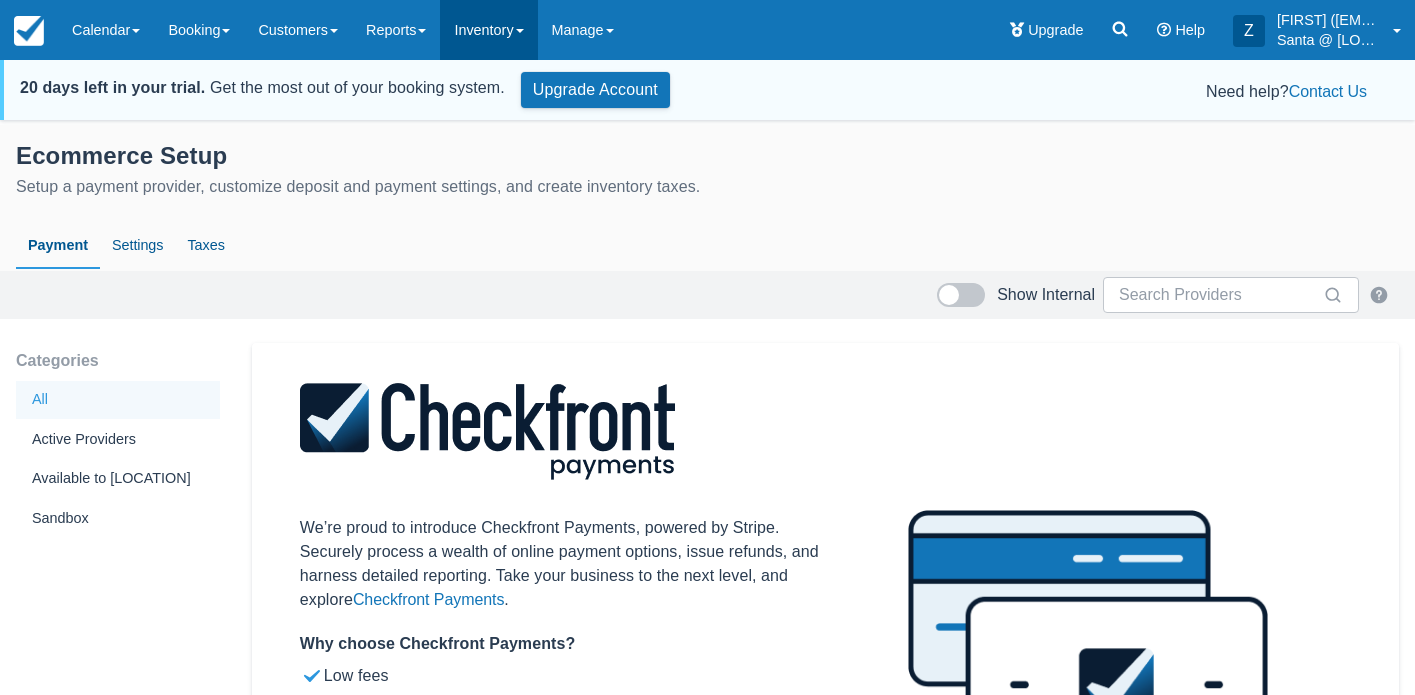 click on "Inventory" at bounding box center [488, 30] 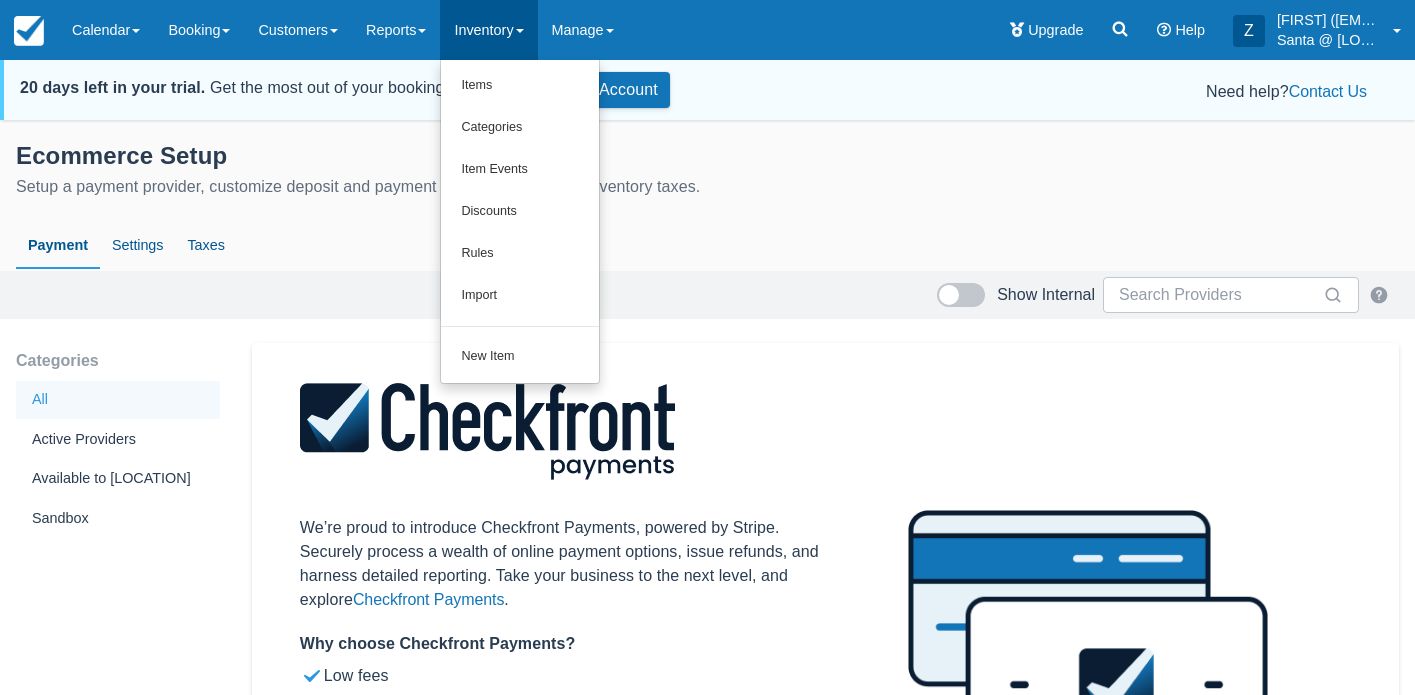 click on "20 days left in your trial.    Get the most out of your booking system. Upgrade Account Need help?  Contact Us" at bounding box center (707, 90) 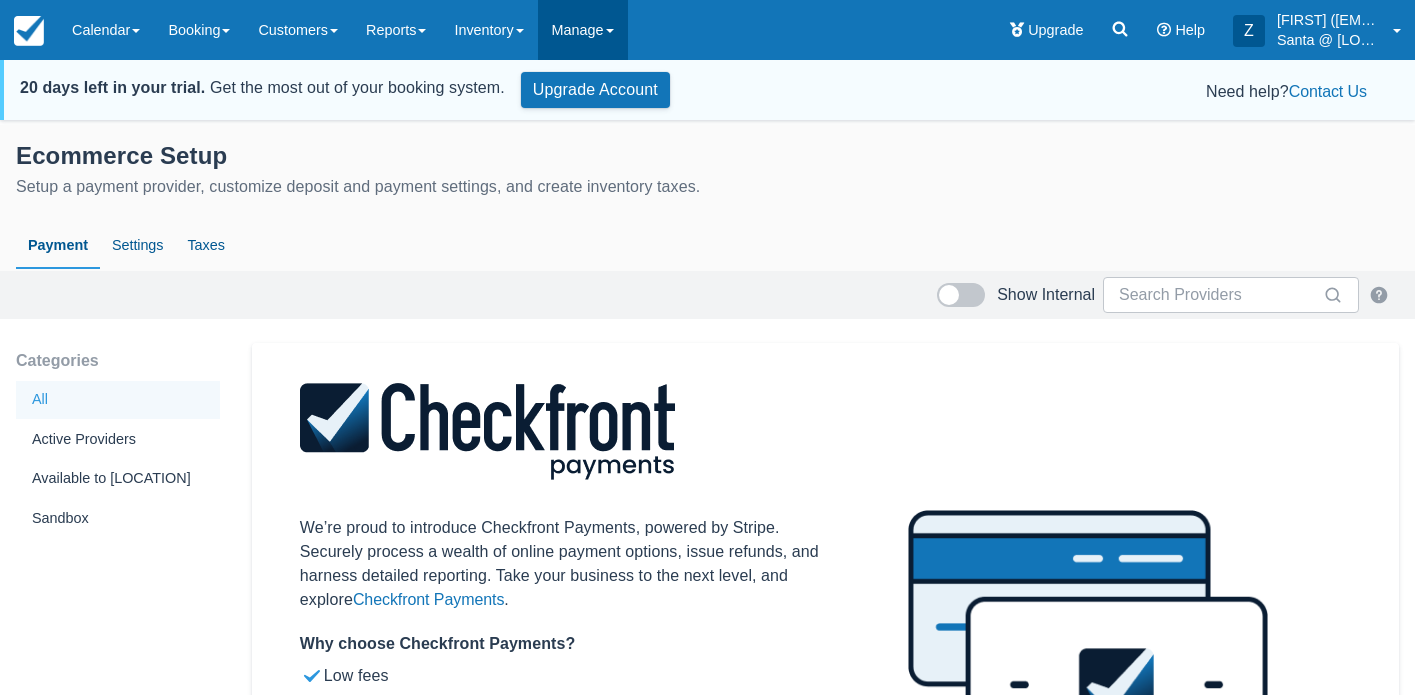 click on "Manage" at bounding box center [583, 30] 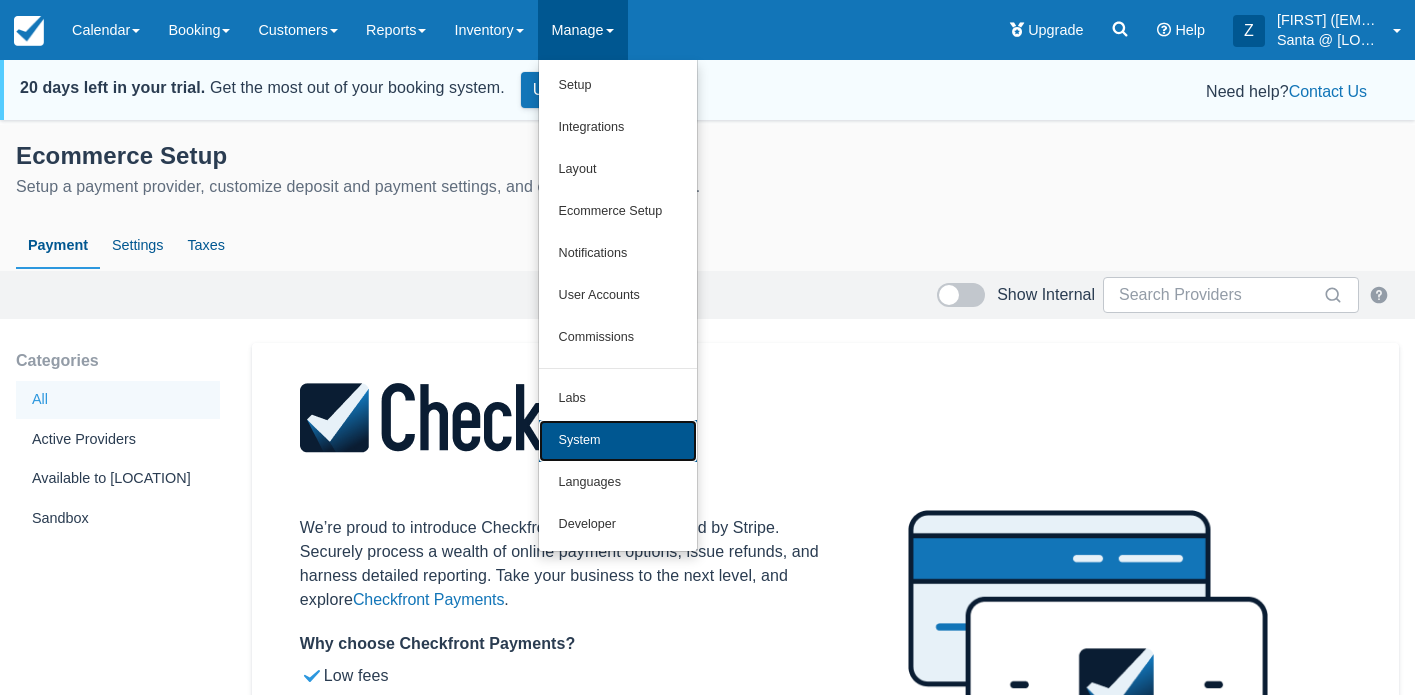 click on "System" at bounding box center [618, 441] 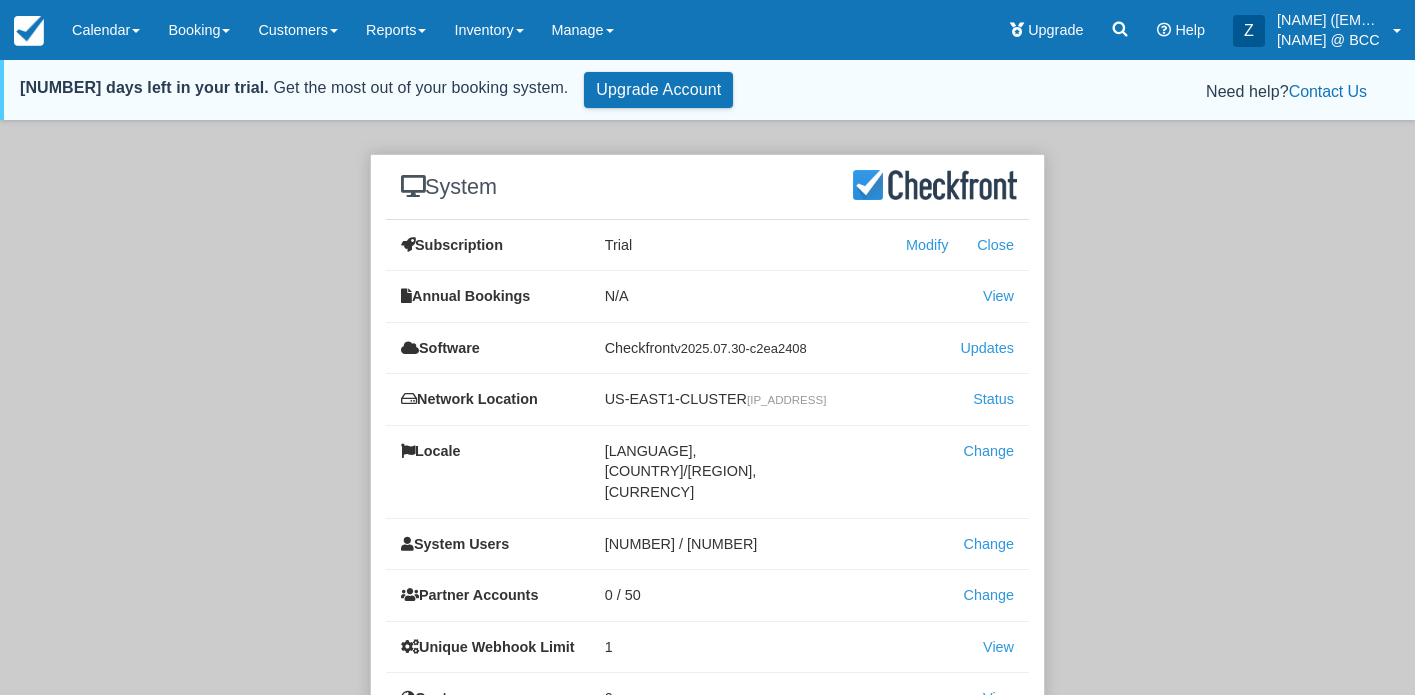 scroll, scrollTop: 199, scrollLeft: 0, axis: vertical 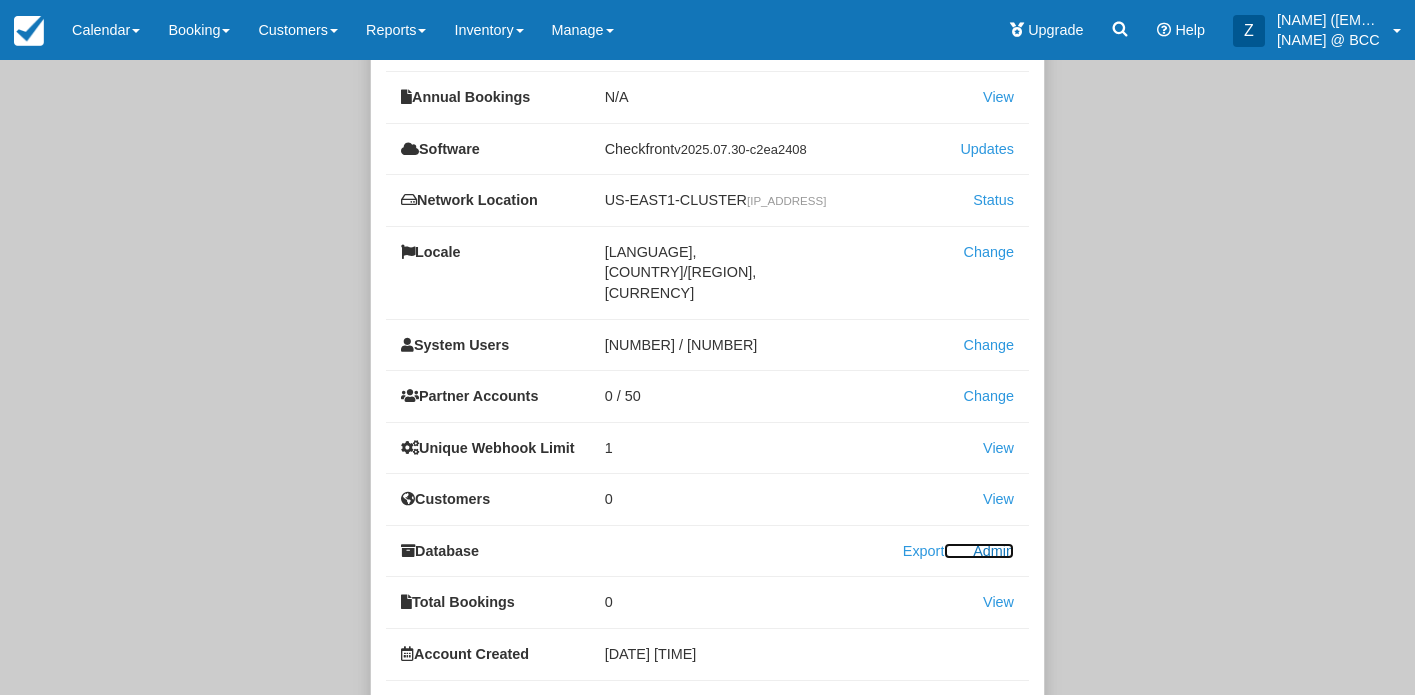 click on "Admin" at bounding box center [979, 551] 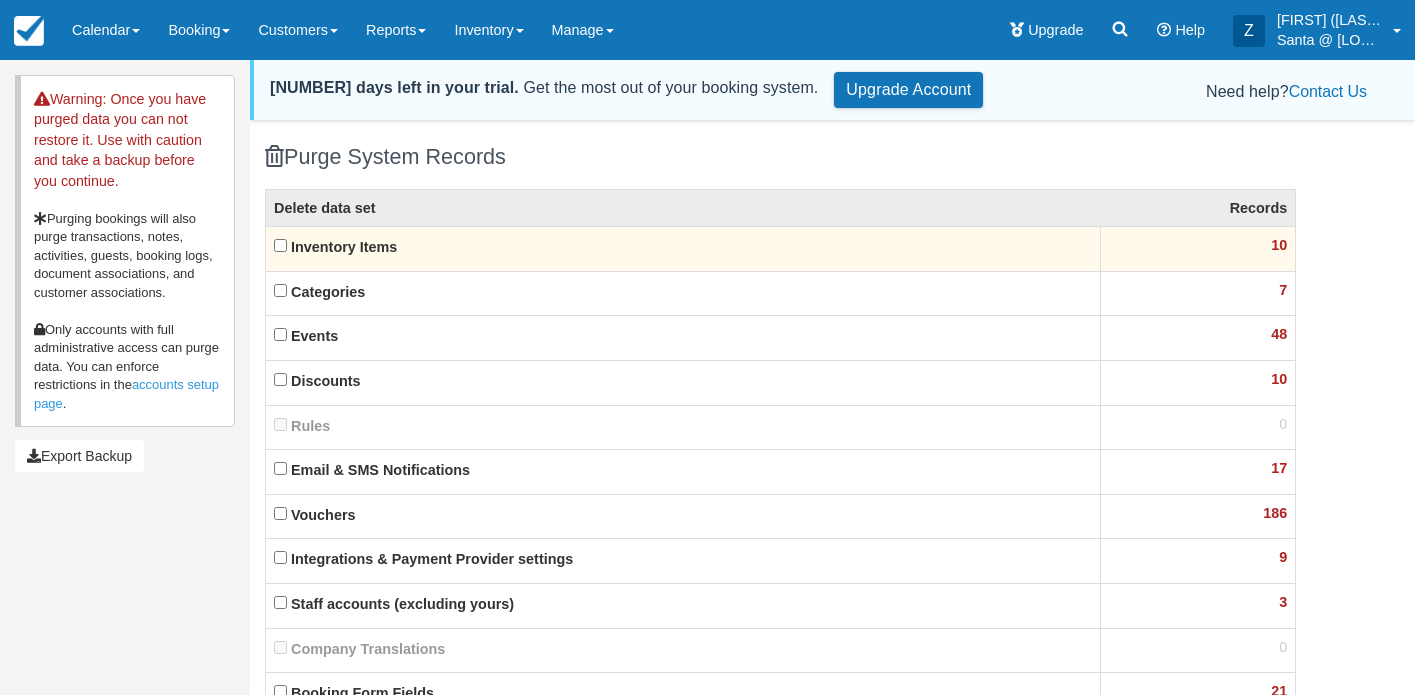 scroll, scrollTop: 0, scrollLeft: 0, axis: both 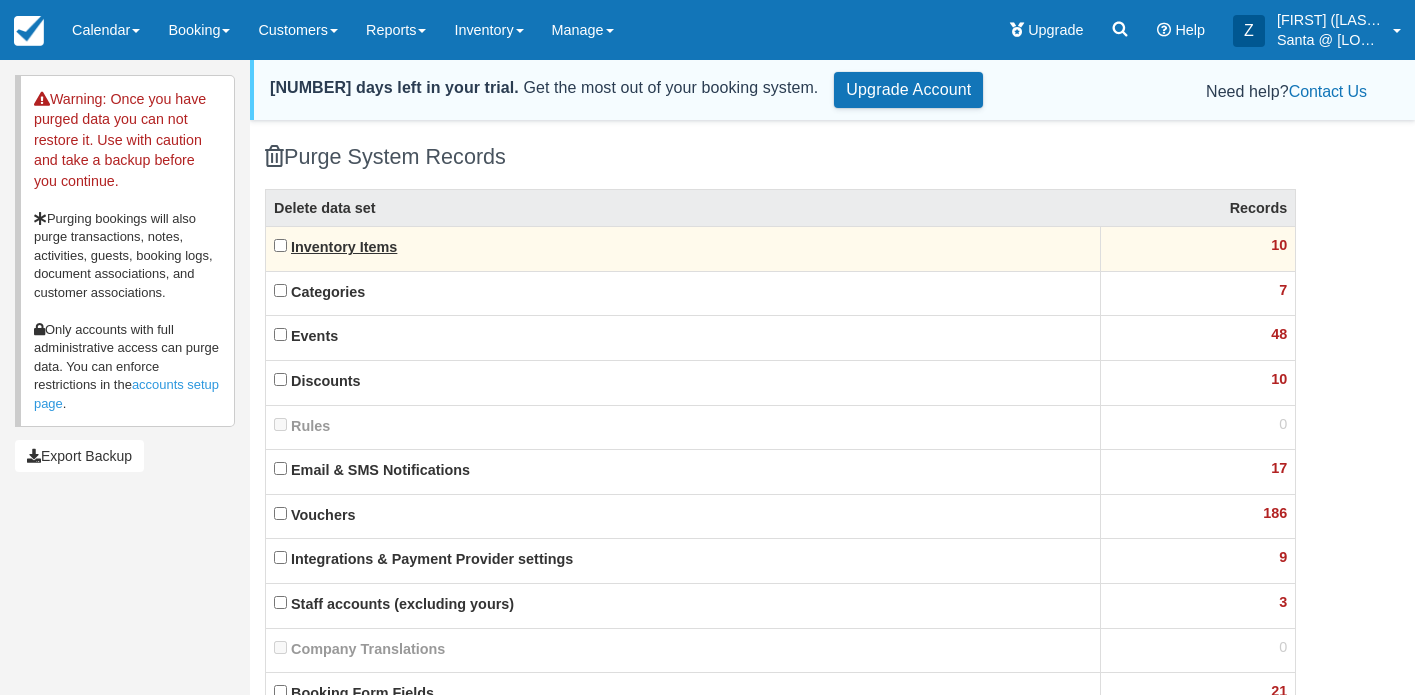 drag, startPoint x: 364, startPoint y: 241, endPoint x: 359, endPoint y: 254, distance: 13.928389 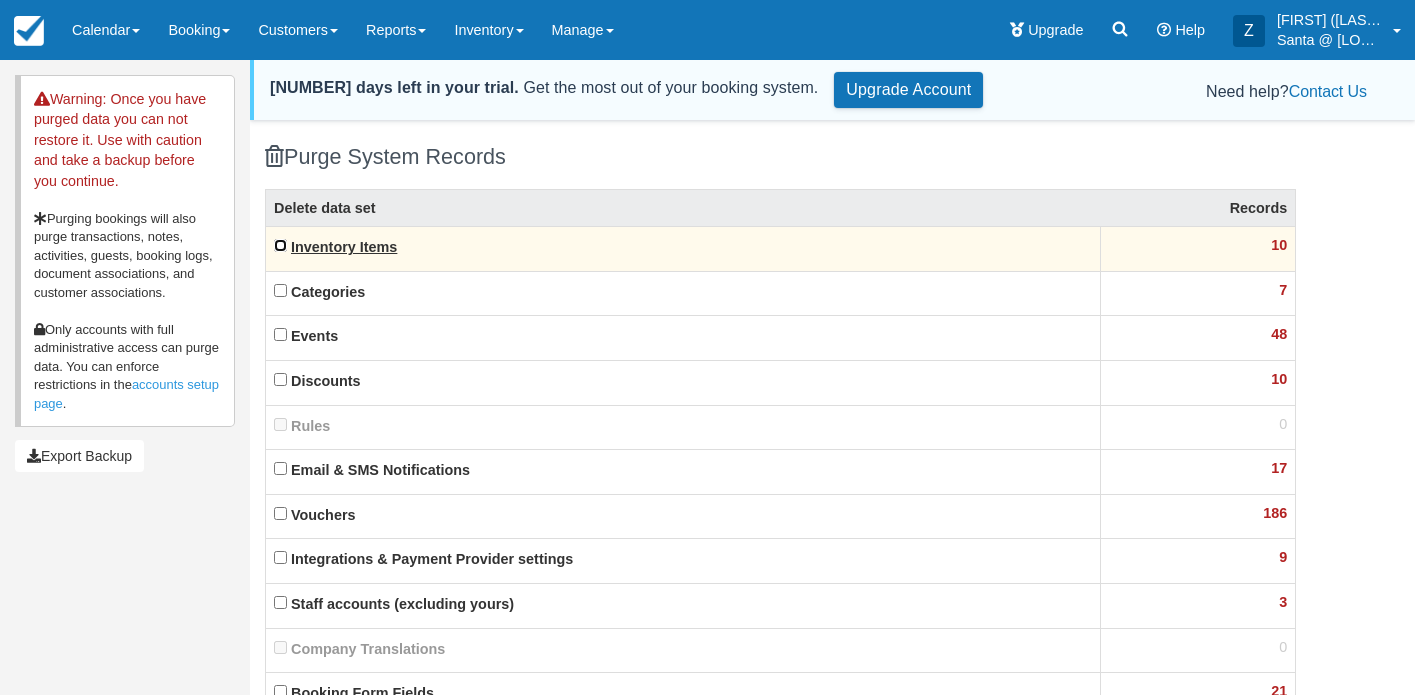 click on "Inventory Items" at bounding box center [280, 245] 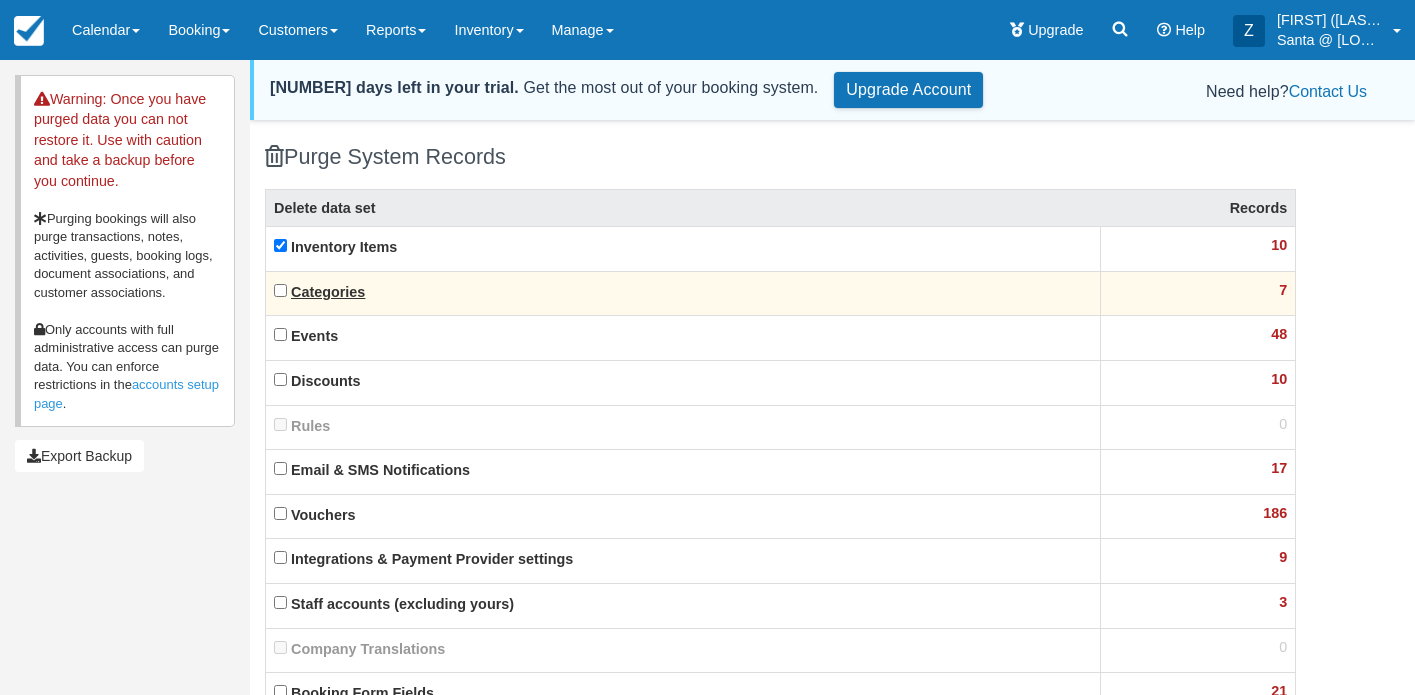 click on "Categories" at bounding box center [328, 292] 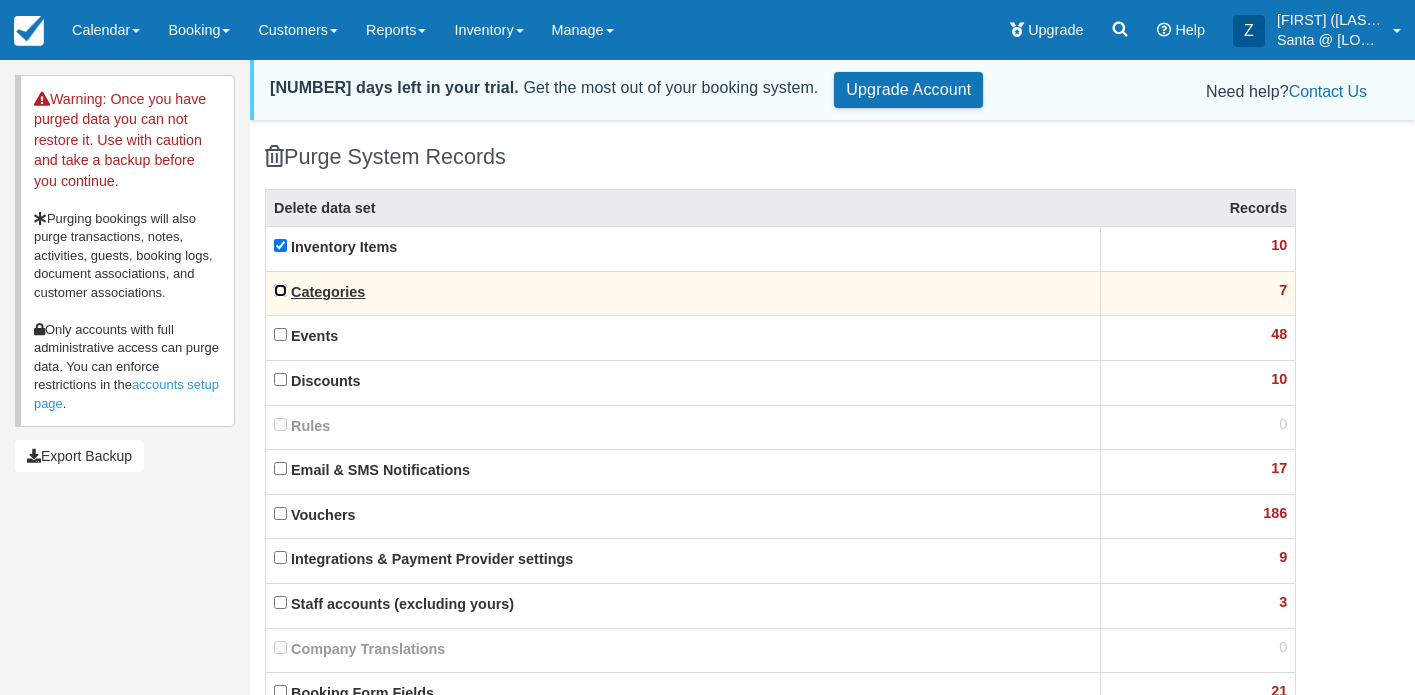 click on "Categories" at bounding box center [280, 290] 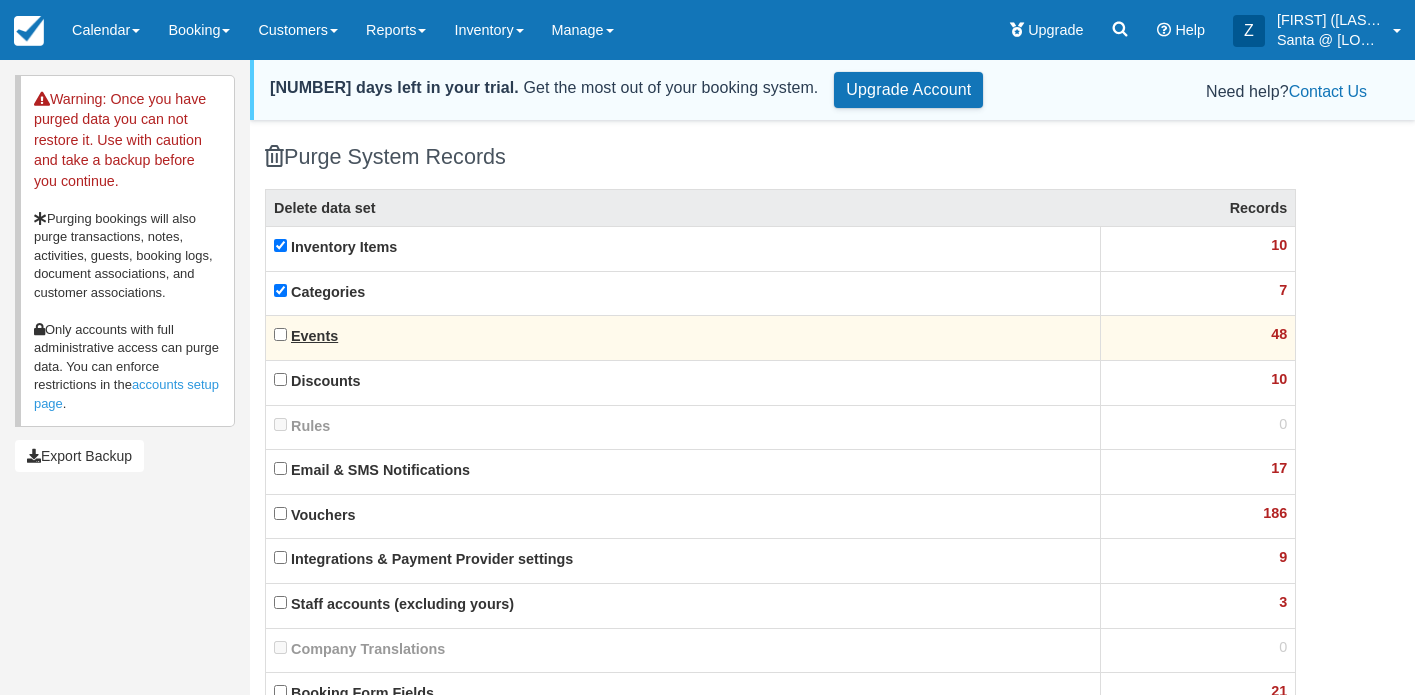 click on "Events" at bounding box center (314, 336) 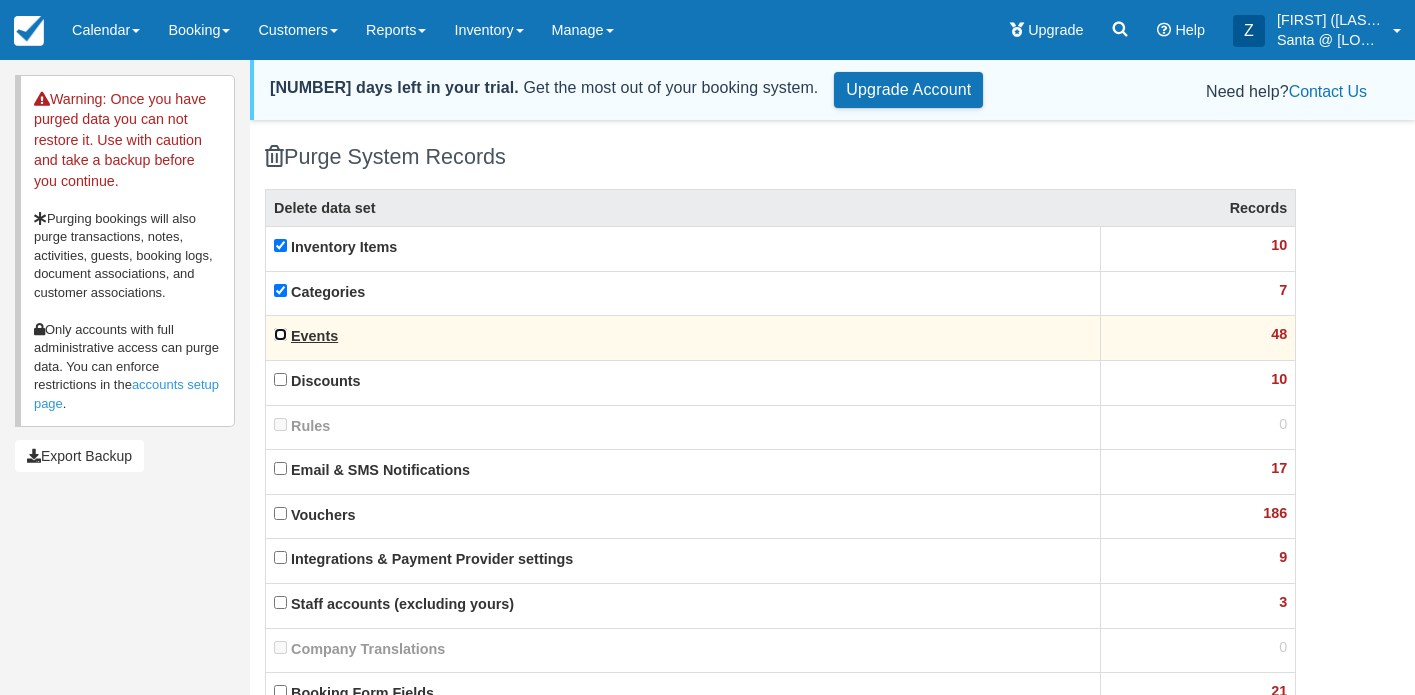 click on "Events" at bounding box center (280, 334) 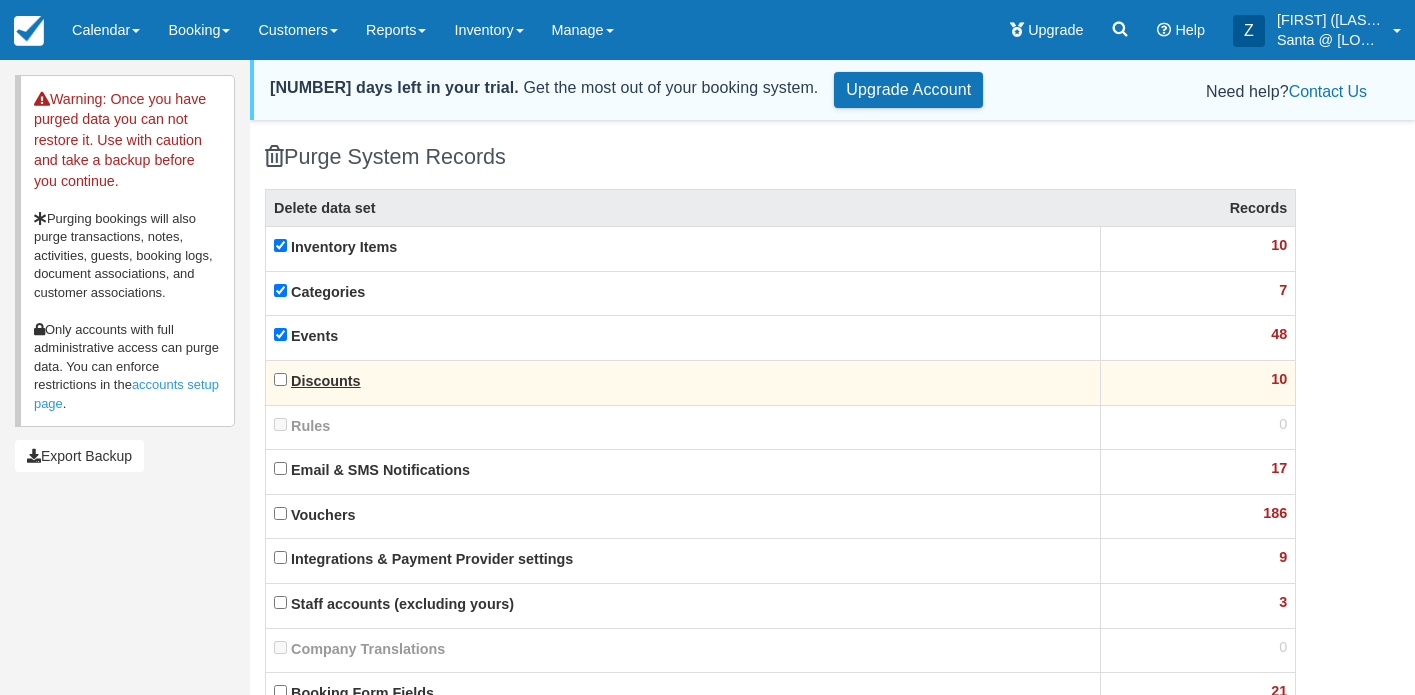 click on "Discounts" at bounding box center [326, 381] 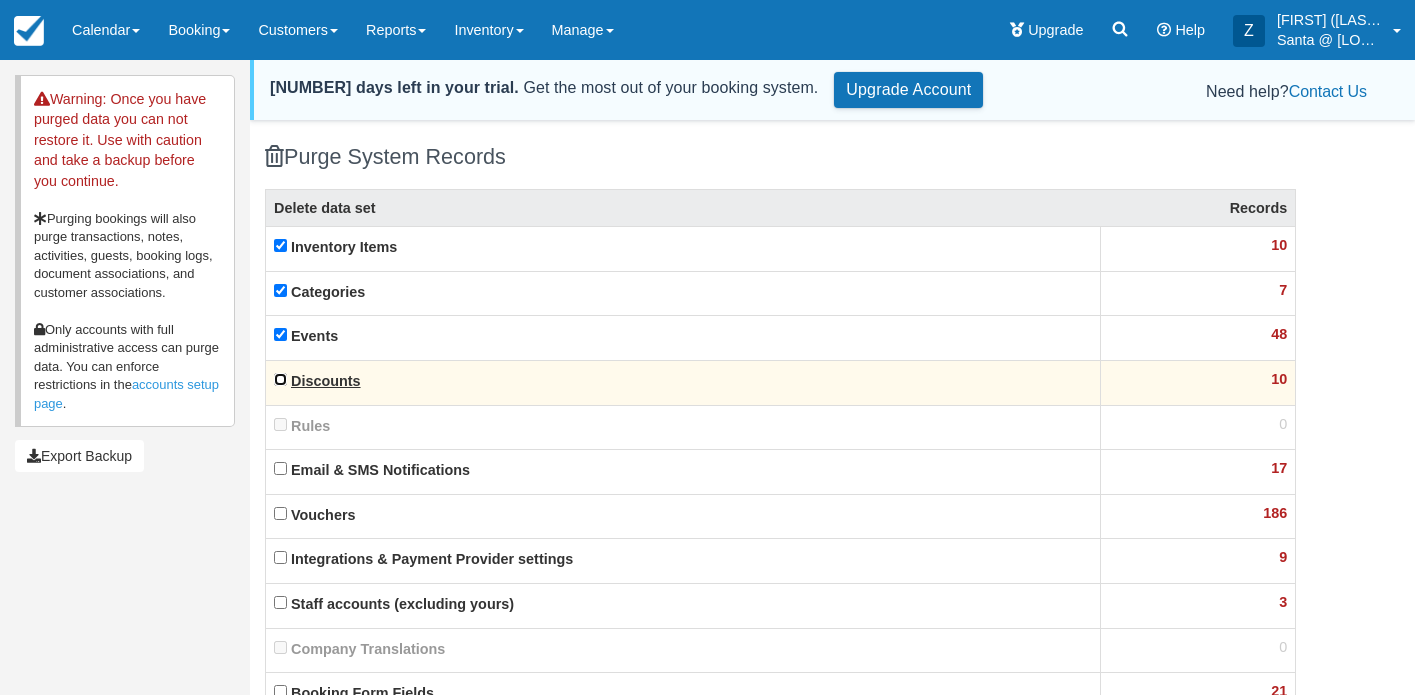 click on "Discounts" at bounding box center [280, 379] 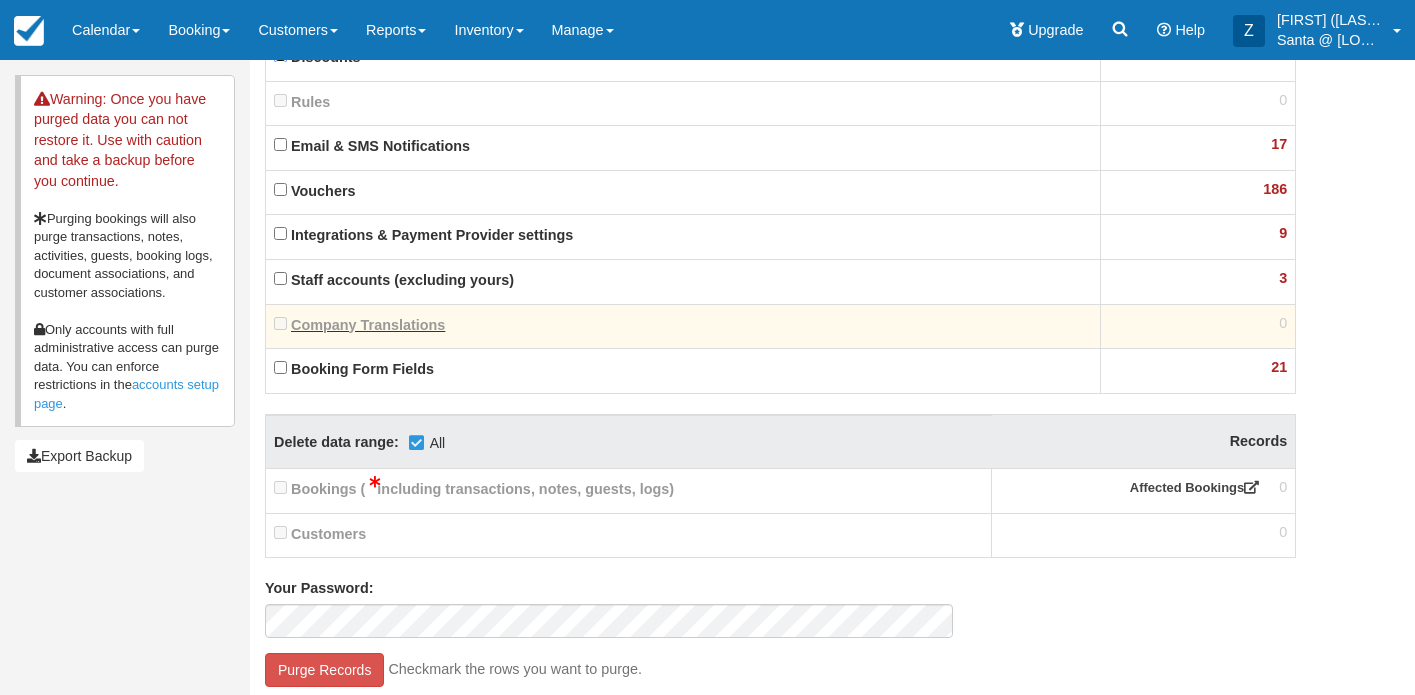 scroll, scrollTop: 331, scrollLeft: 0, axis: vertical 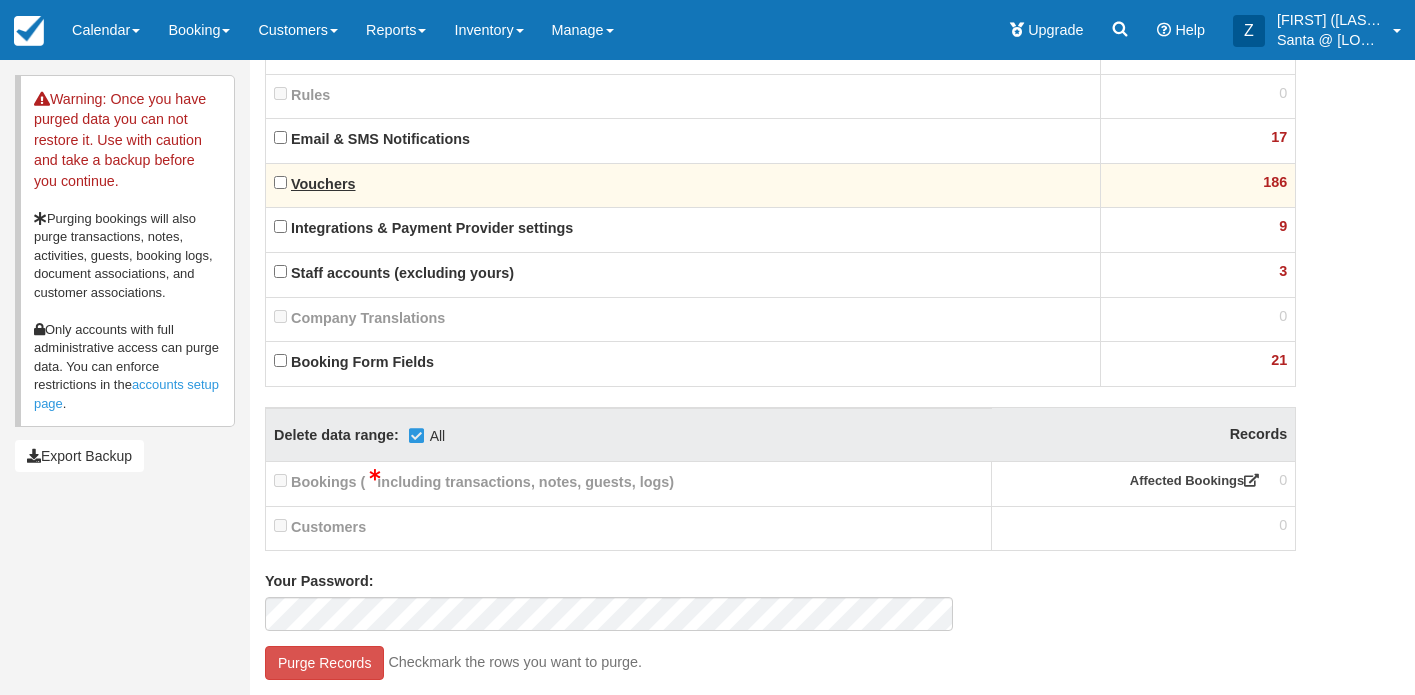 click on "Vouchers" at bounding box center (323, 184) 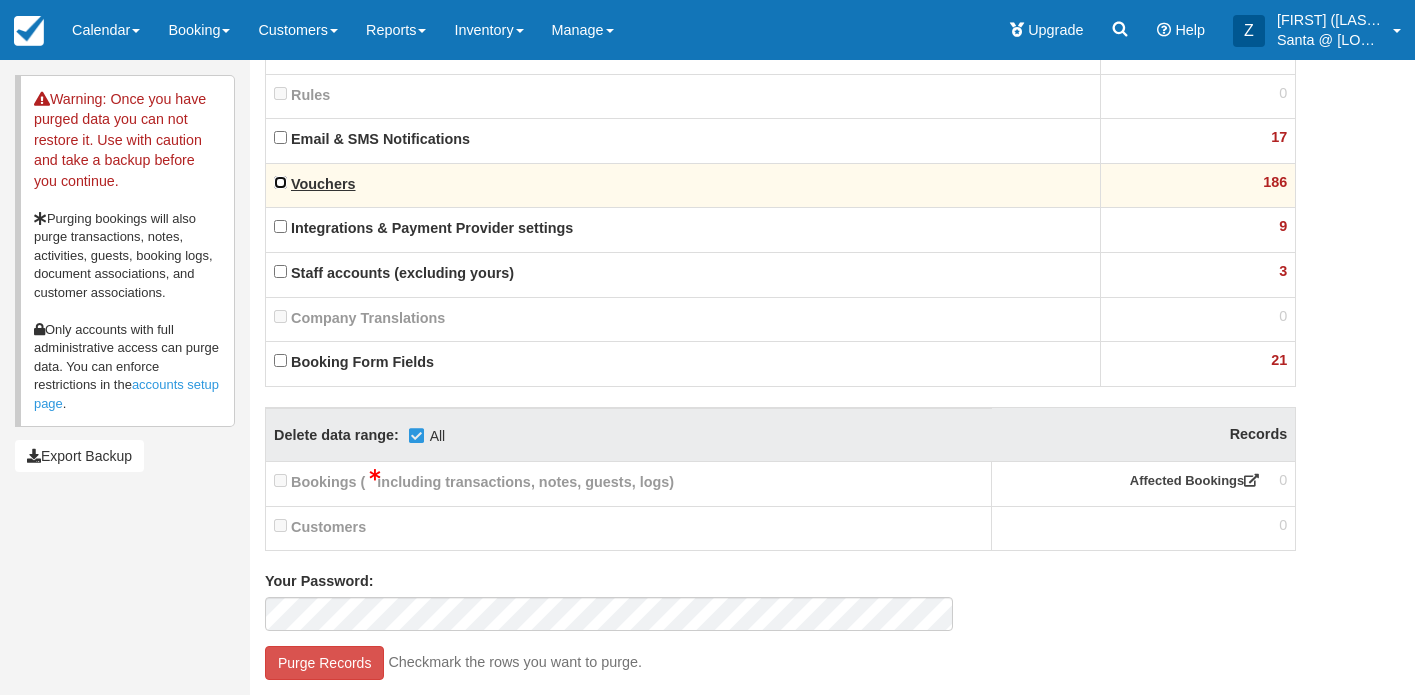 click on "Vouchers" at bounding box center [280, 182] 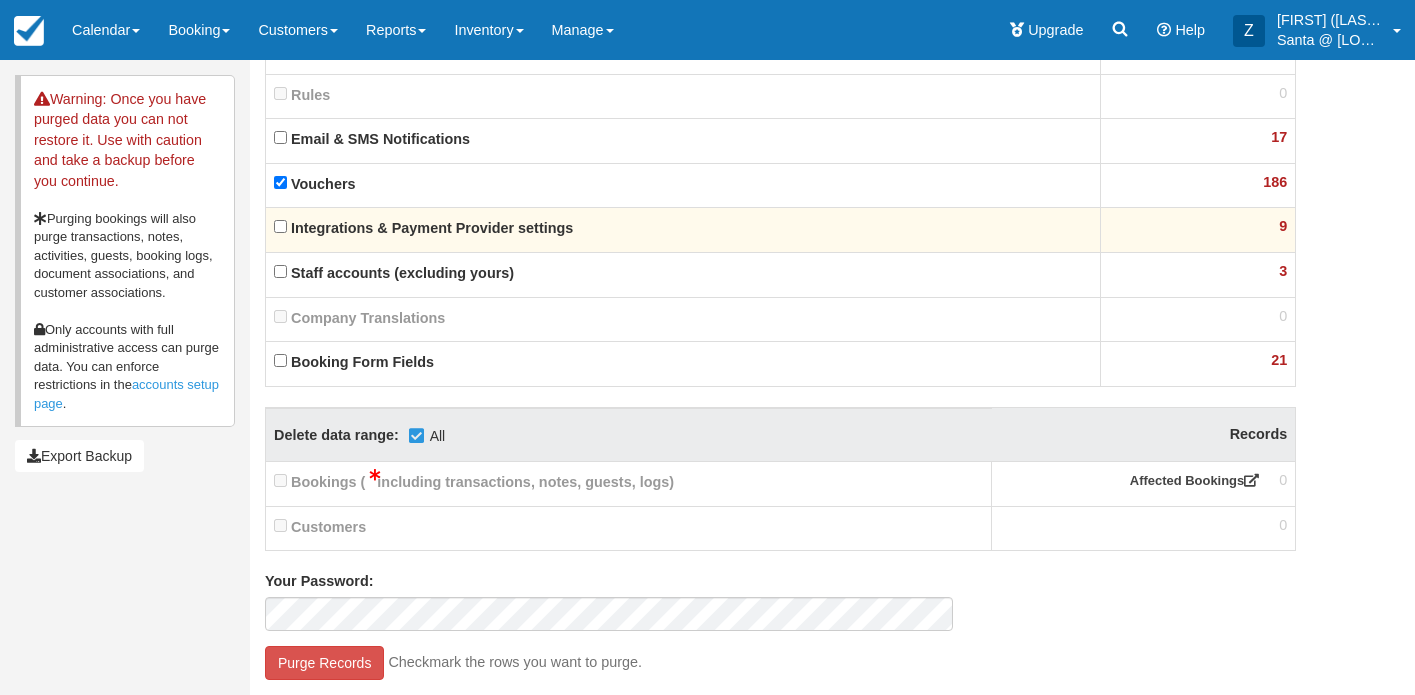 click on "Integrations & Payment Provider settings" at bounding box center (683, 230) 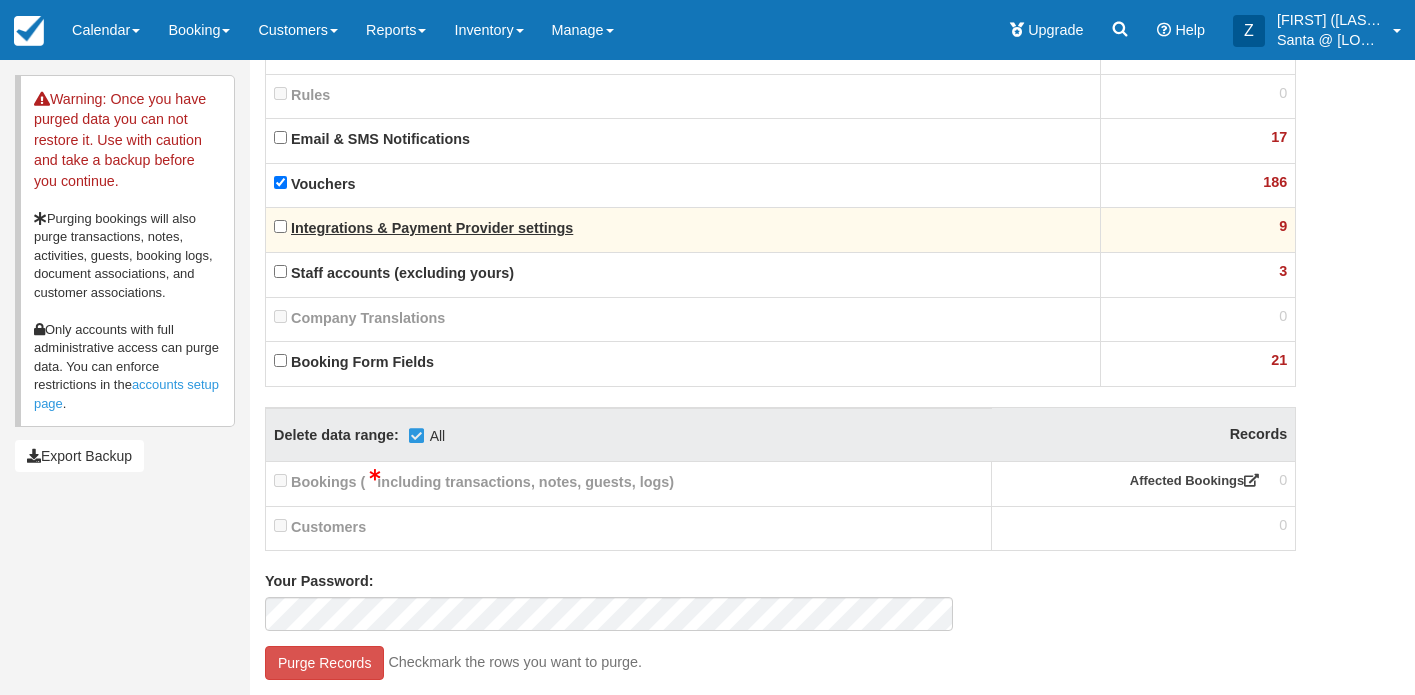click on "Integrations & Payment Provider settings" at bounding box center [432, 228] 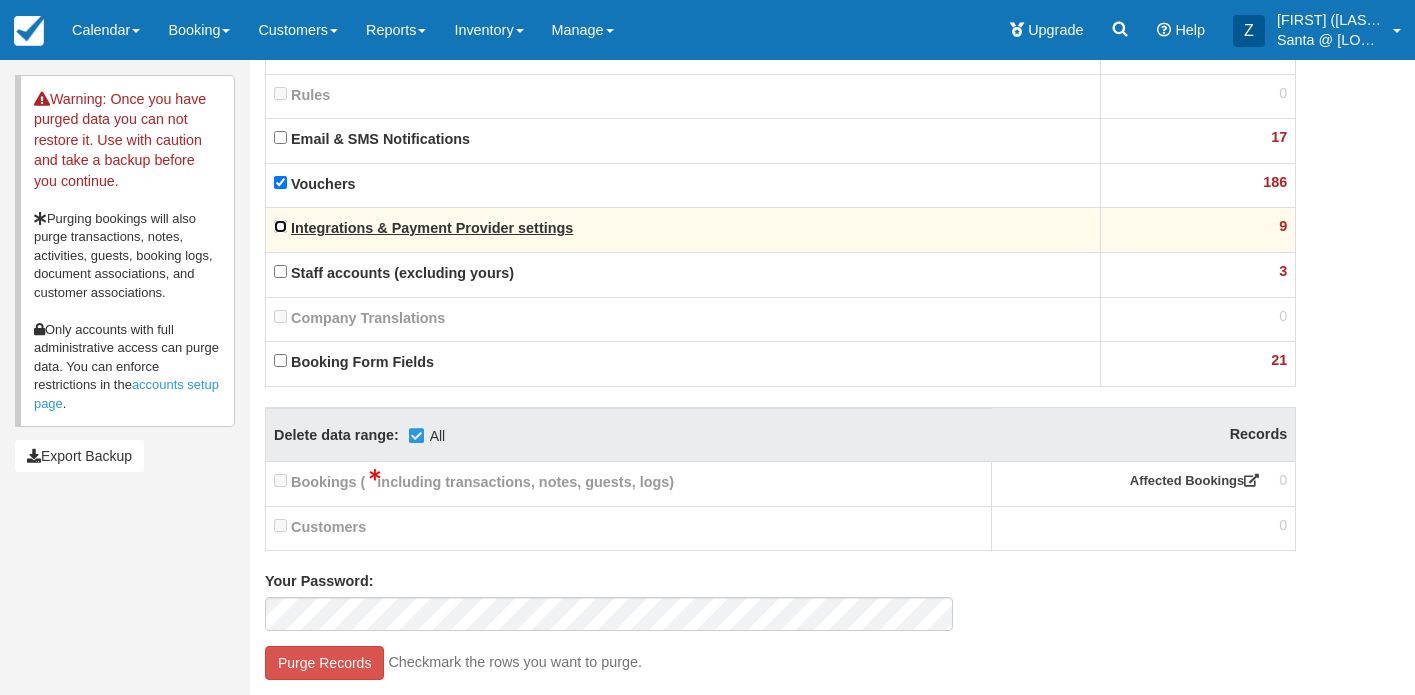 click on "Integrations & Payment Provider settings" at bounding box center [280, 226] 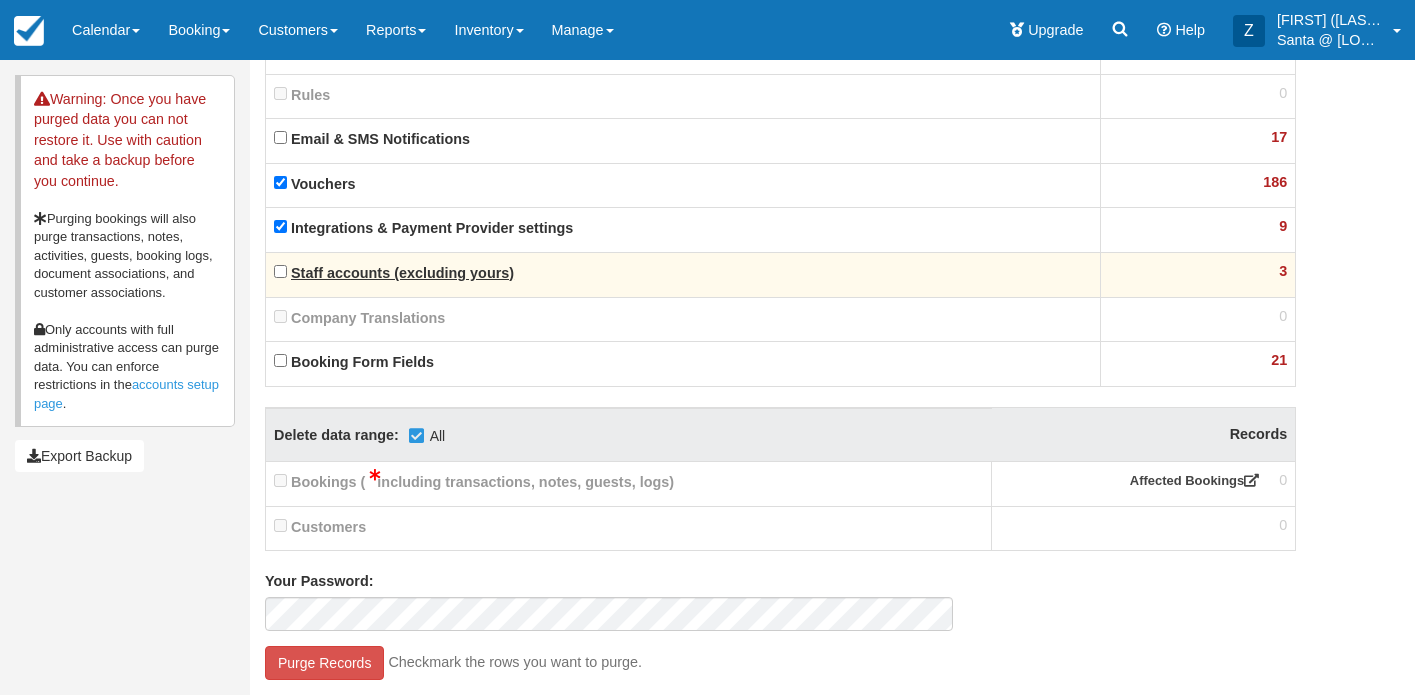 drag, startPoint x: 339, startPoint y: 267, endPoint x: 342, endPoint y: 283, distance: 16.27882 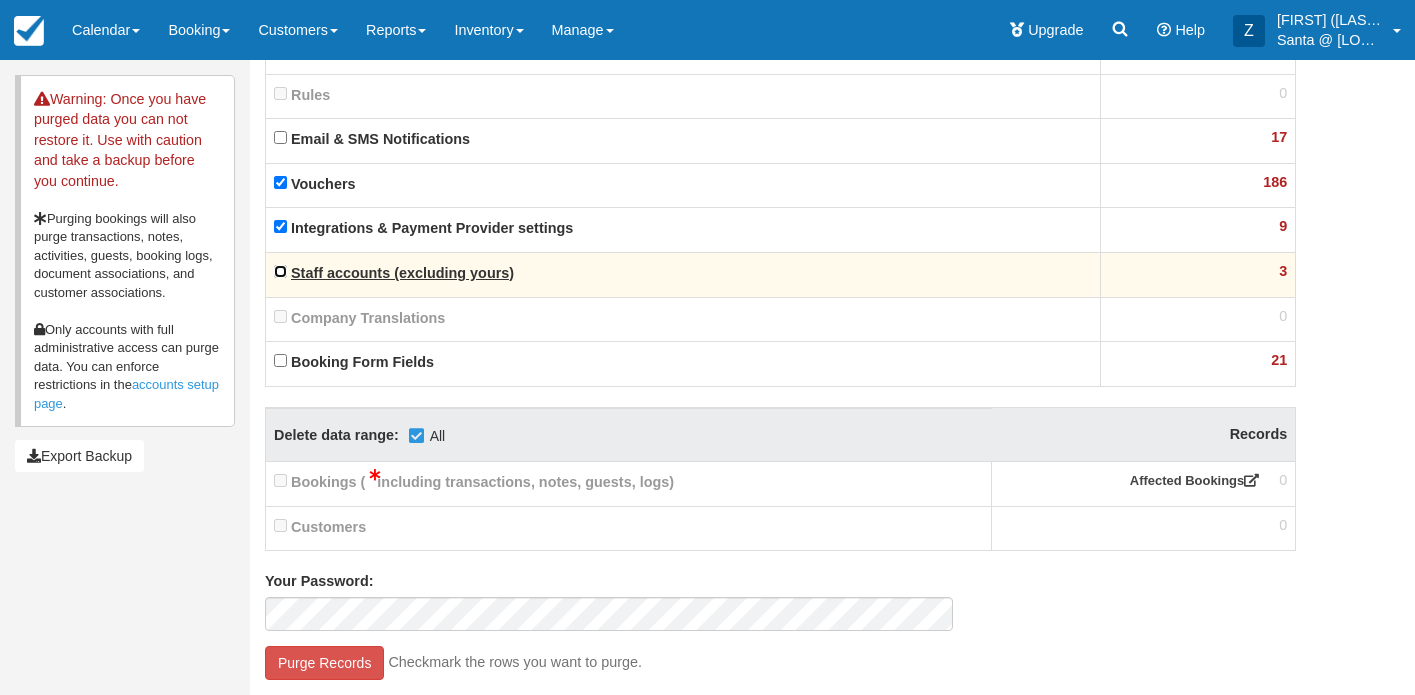 click on "Staff accounts (excluding yours)" at bounding box center (280, 271) 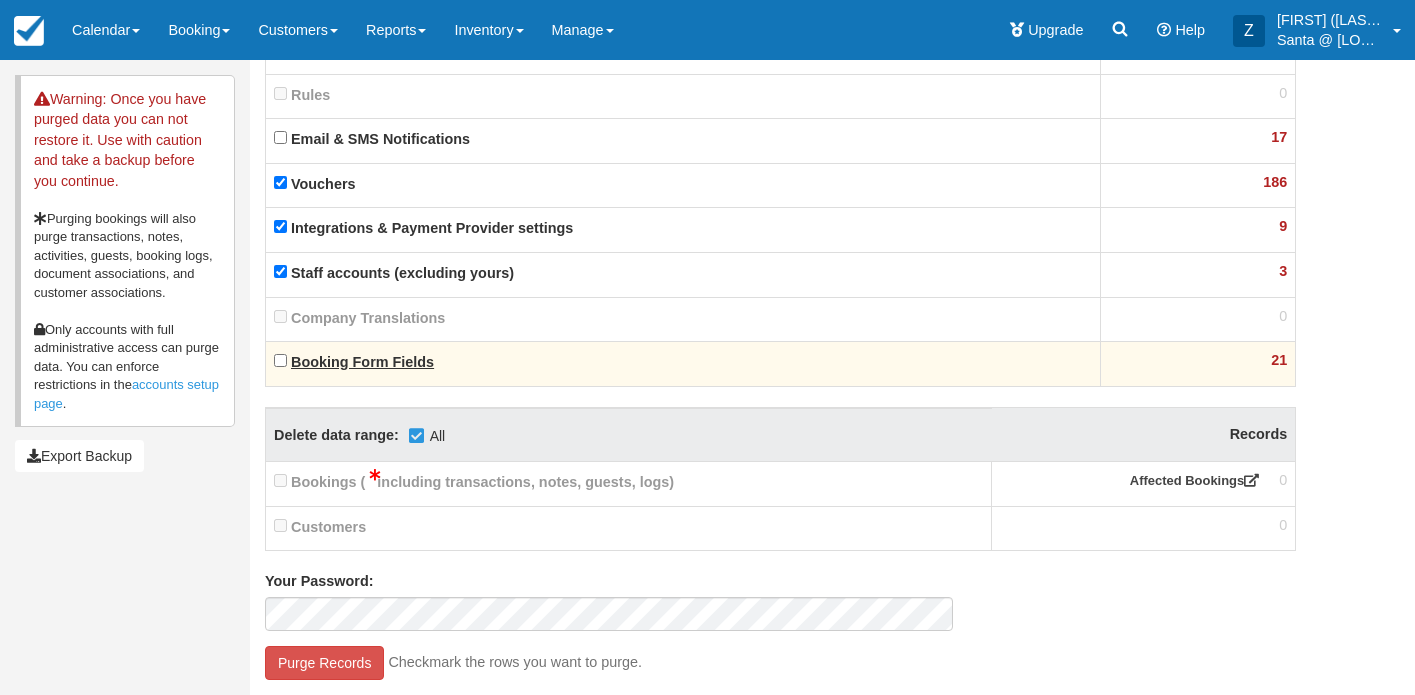 click on "Booking Form Fields" at bounding box center (362, 362) 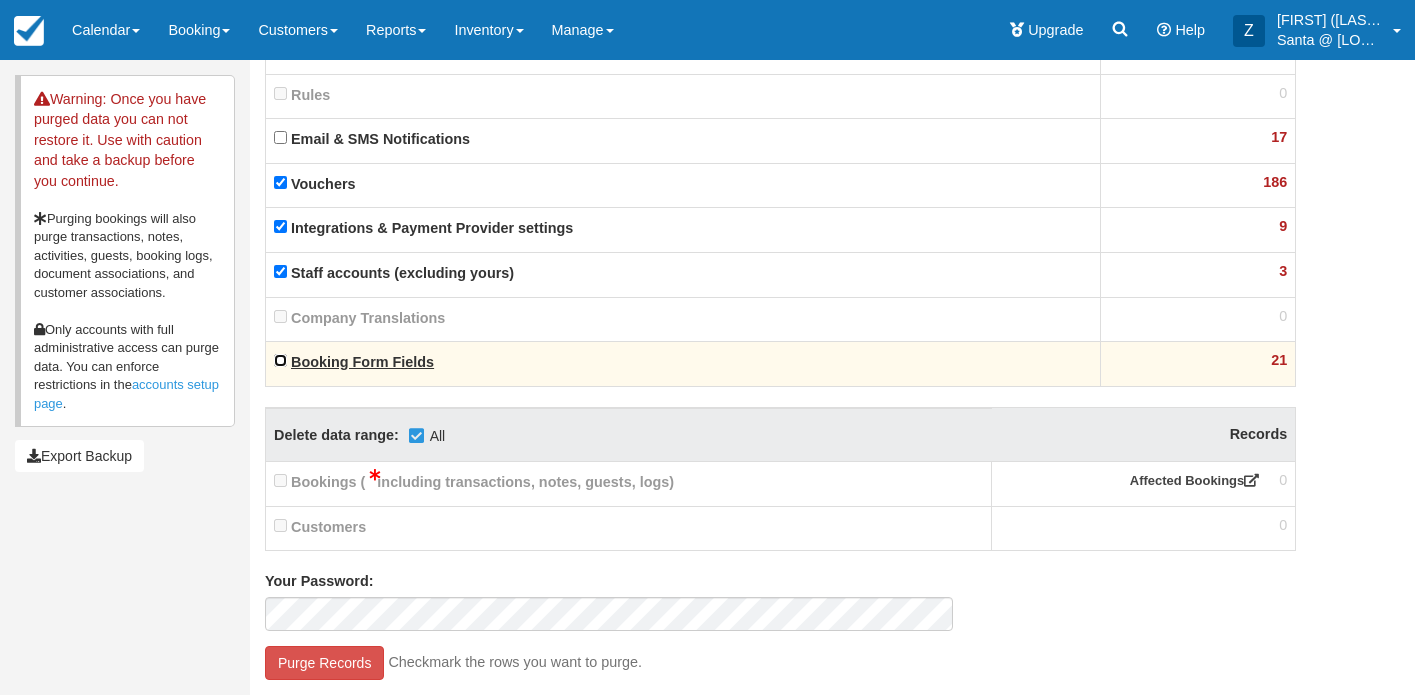 click on "Booking Form Fields" at bounding box center (280, 360) 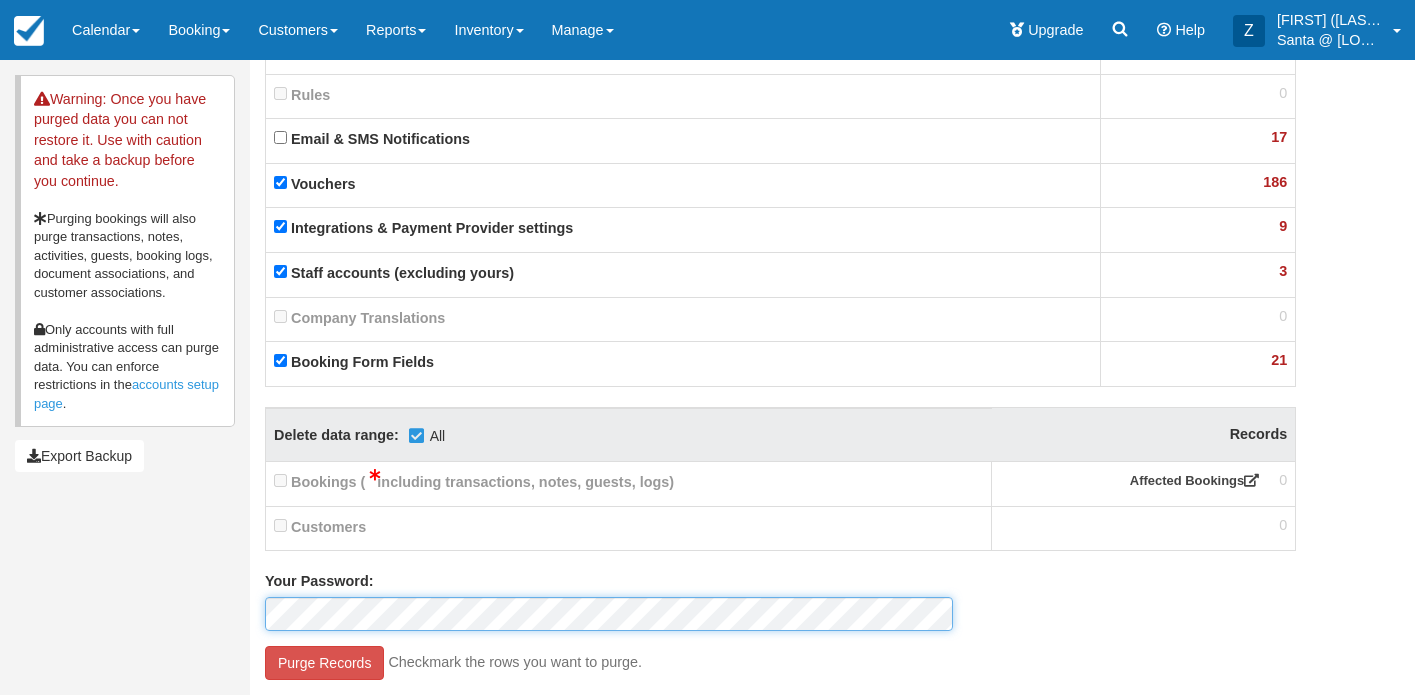 click on "Purge Records" at bounding box center [324, 663] 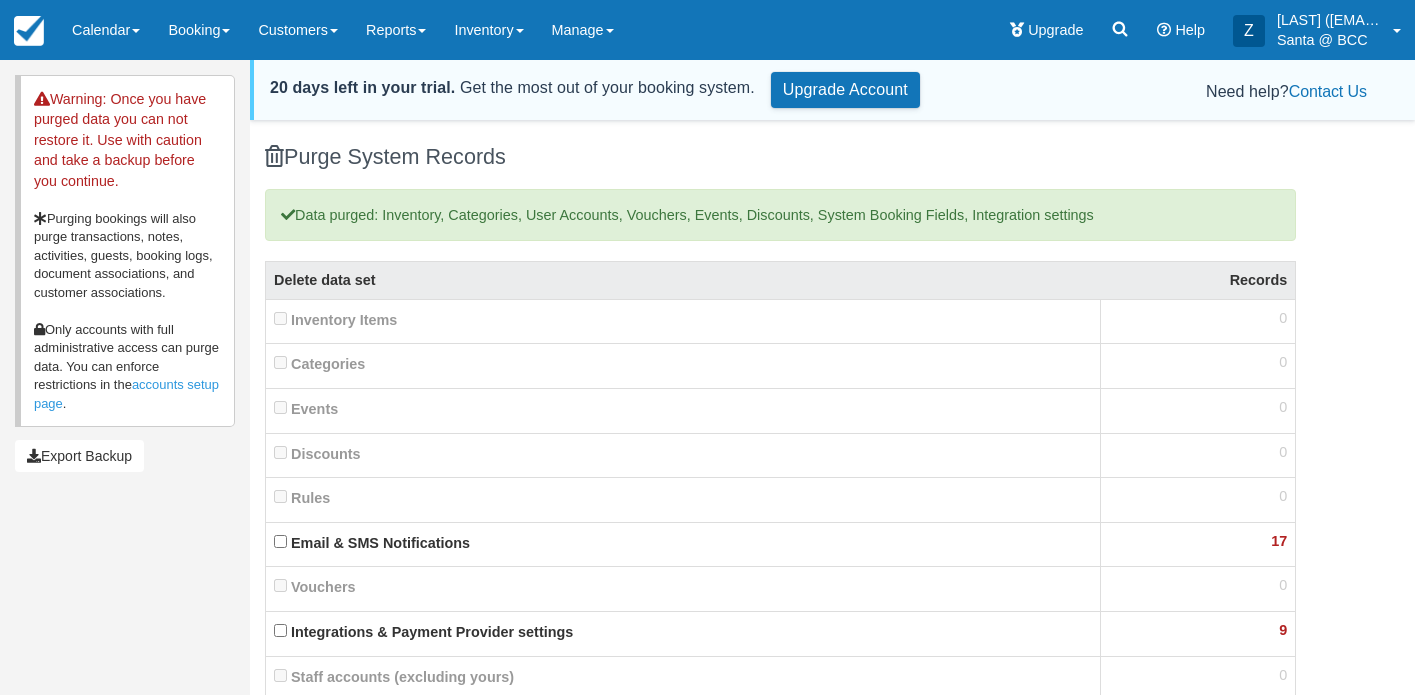 scroll, scrollTop: 0, scrollLeft: 0, axis: both 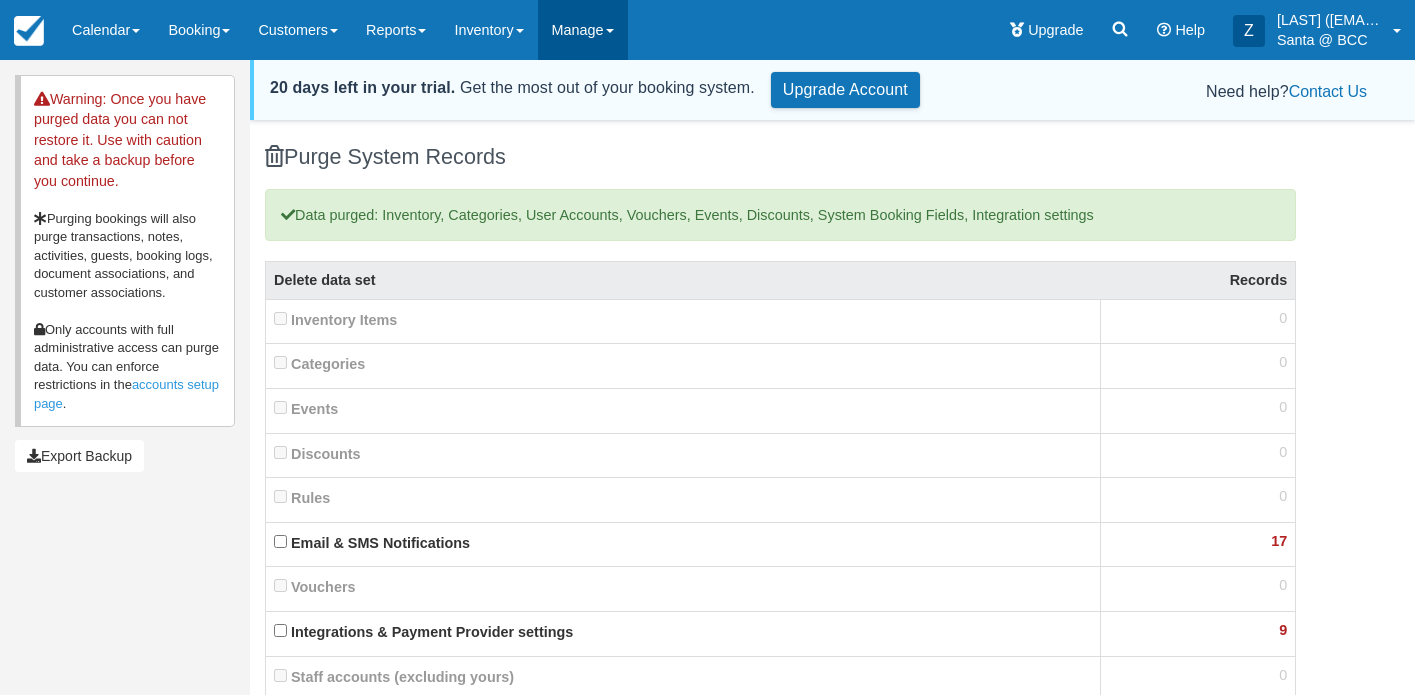 click on "Manage" at bounding box center (583, 30) 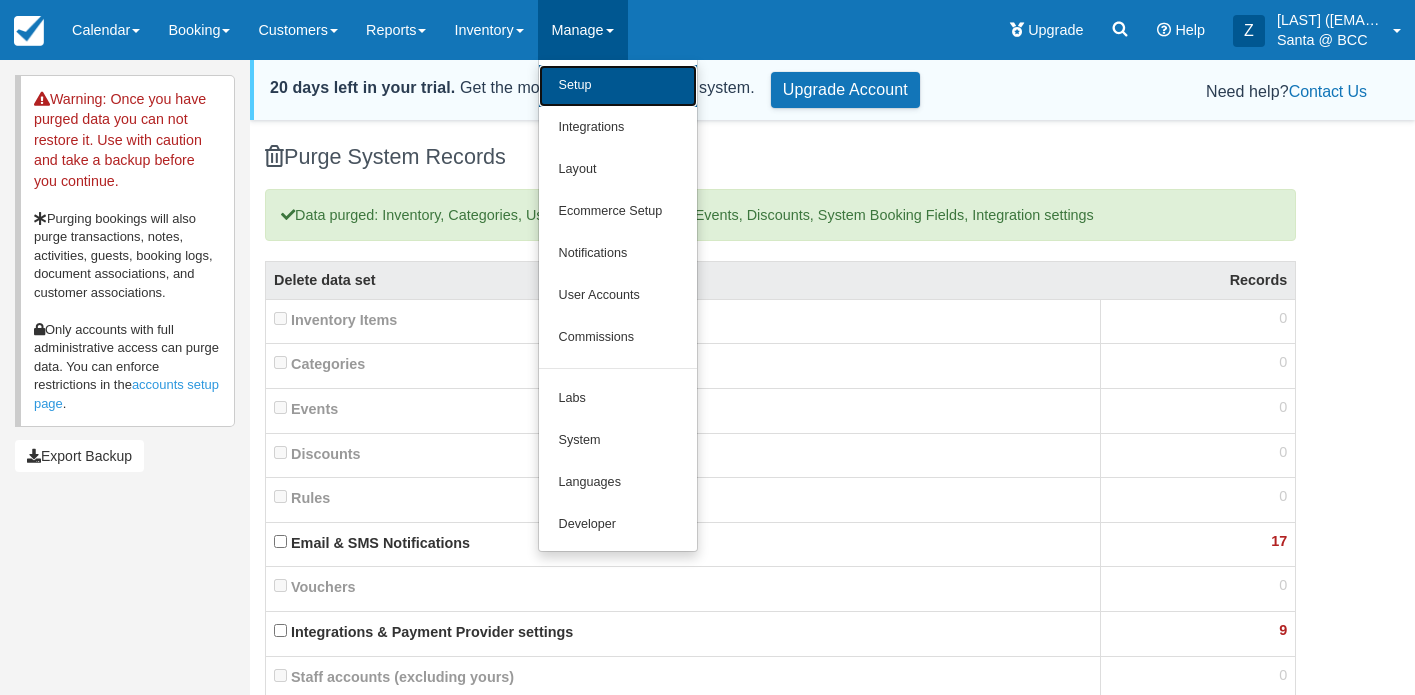 click on "Setup" at bounding box center [618, 86] 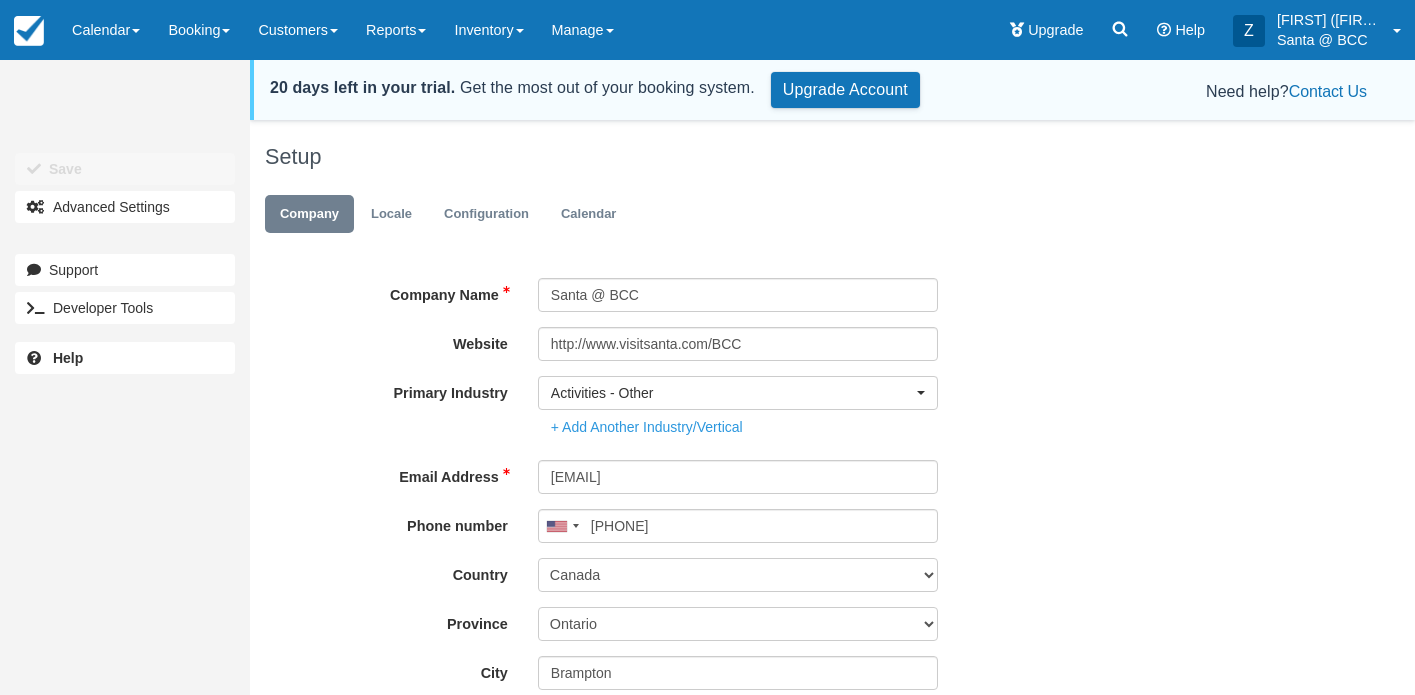 scroll, scrollTop: 0, scrollLeft: 0, axis: both 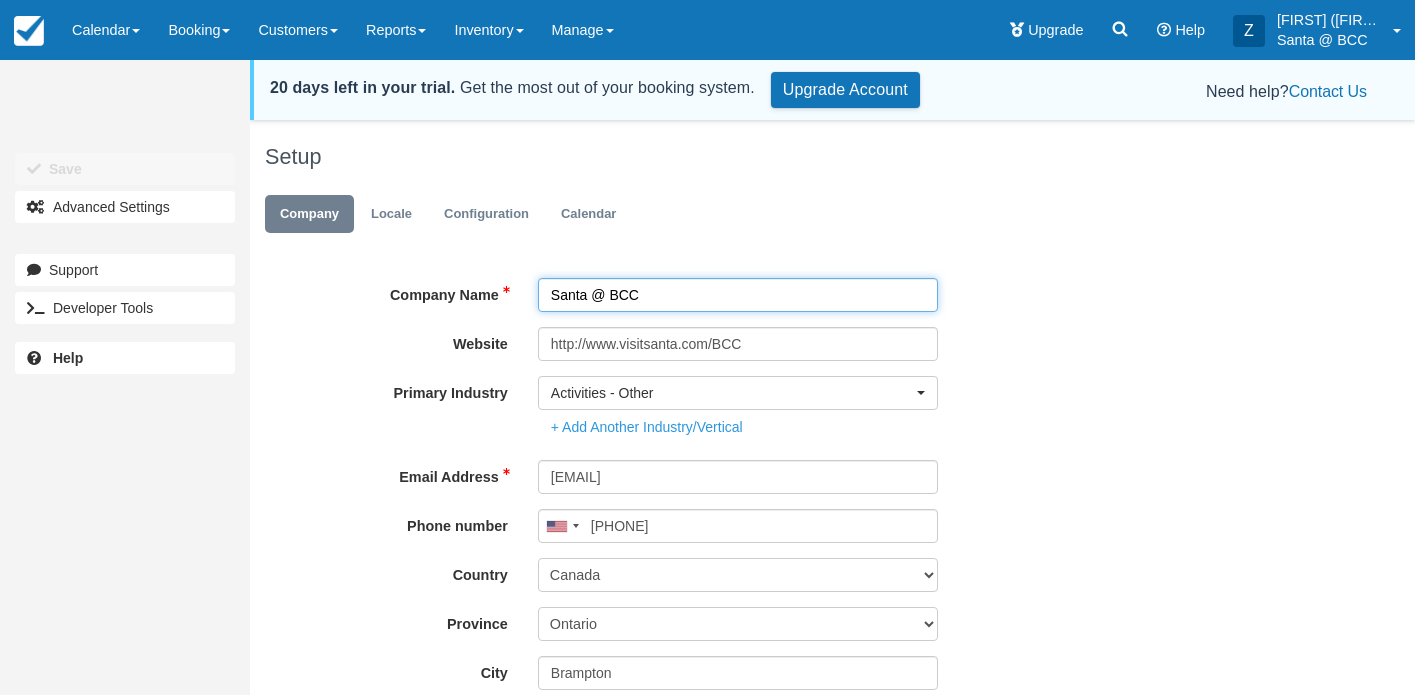 click on "Santa @ BCC" at bounding box center (738, 295) 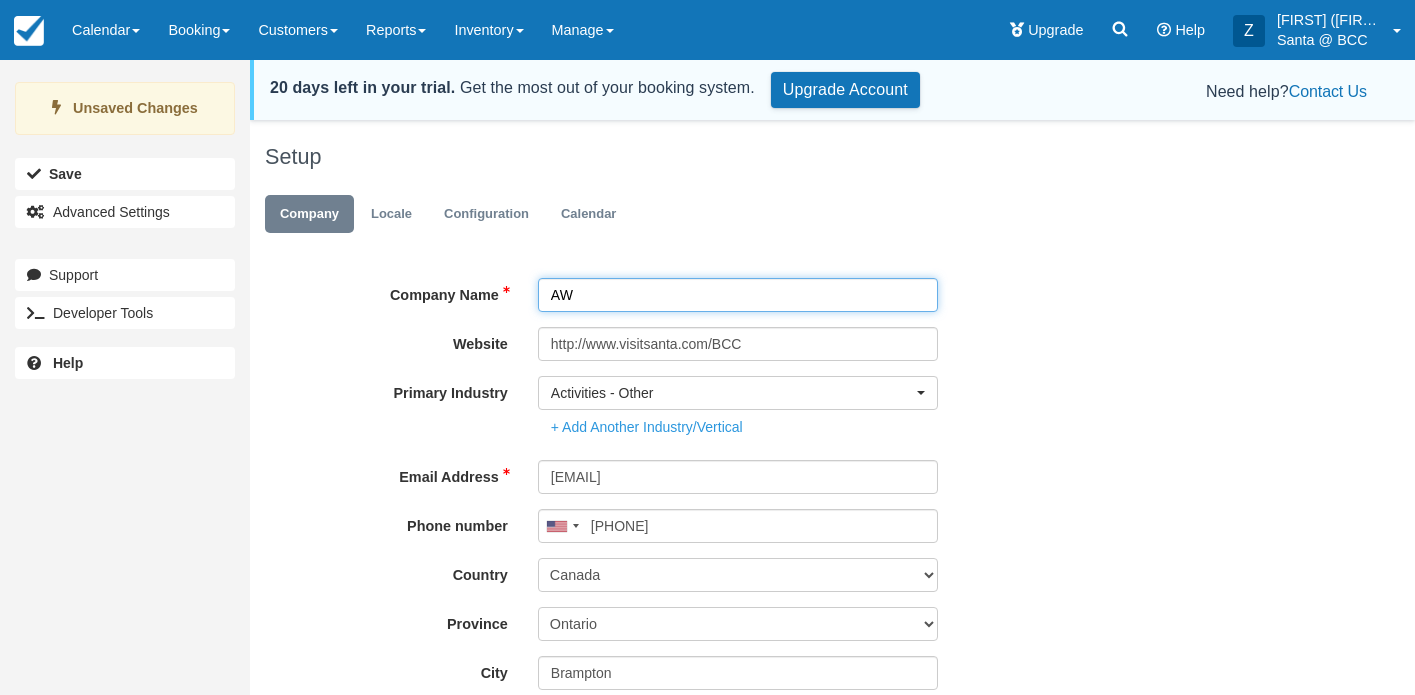 type on "A" 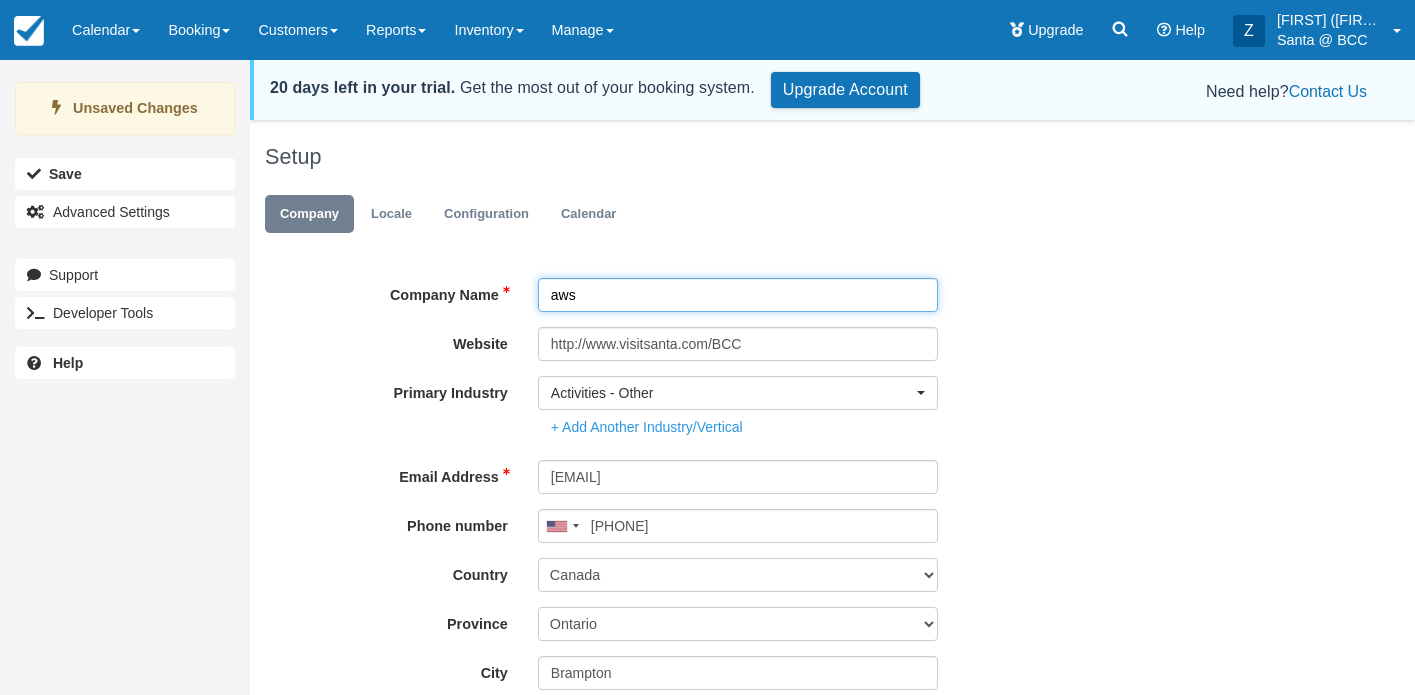 type on "aws" 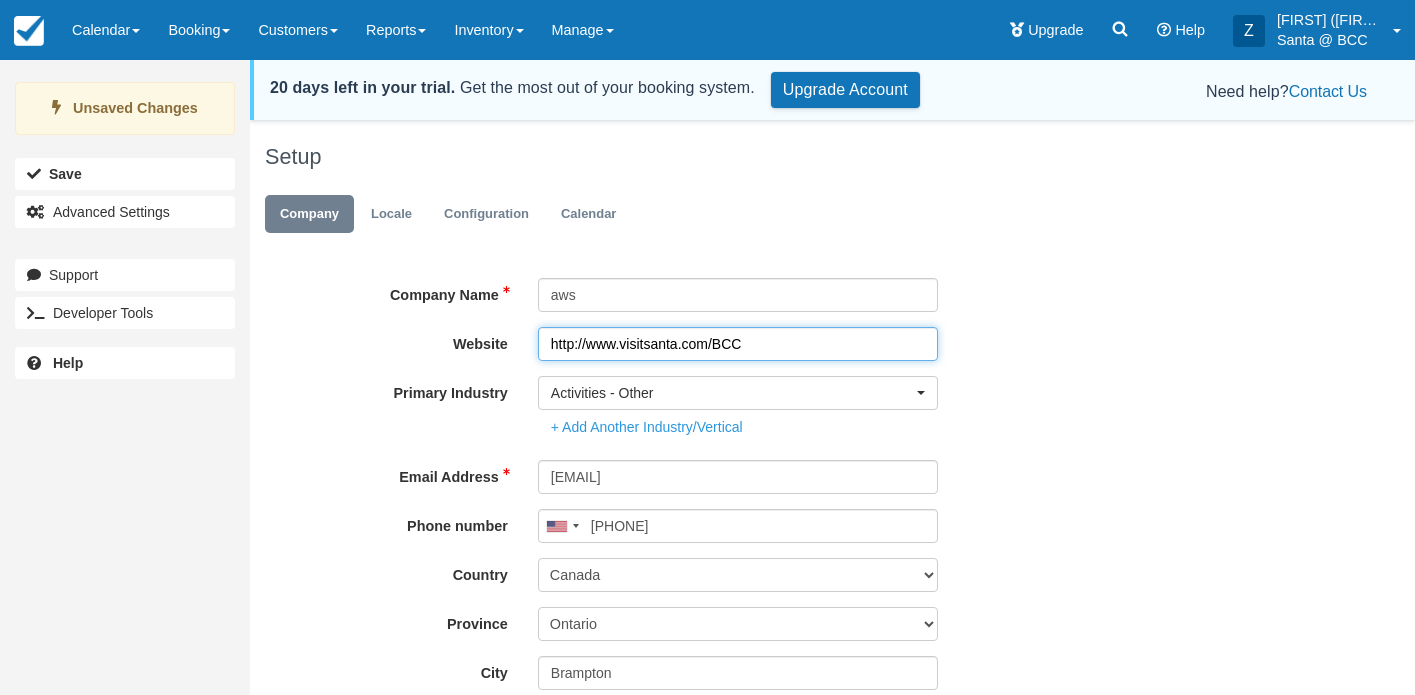 click on "http://www.visitsanta.com/BCC" at bounding box center [738, 344] 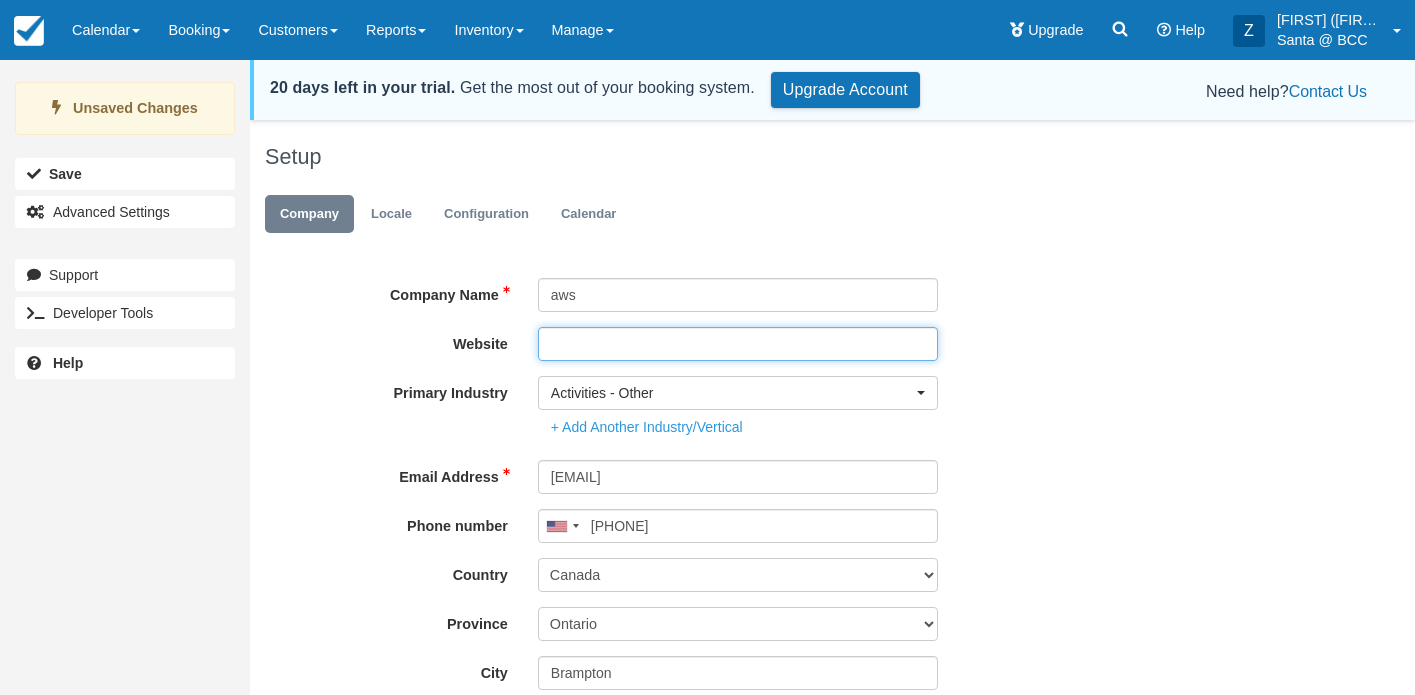 scroll, scrollTop: 173, scrollLeft: 0, axis: vertical 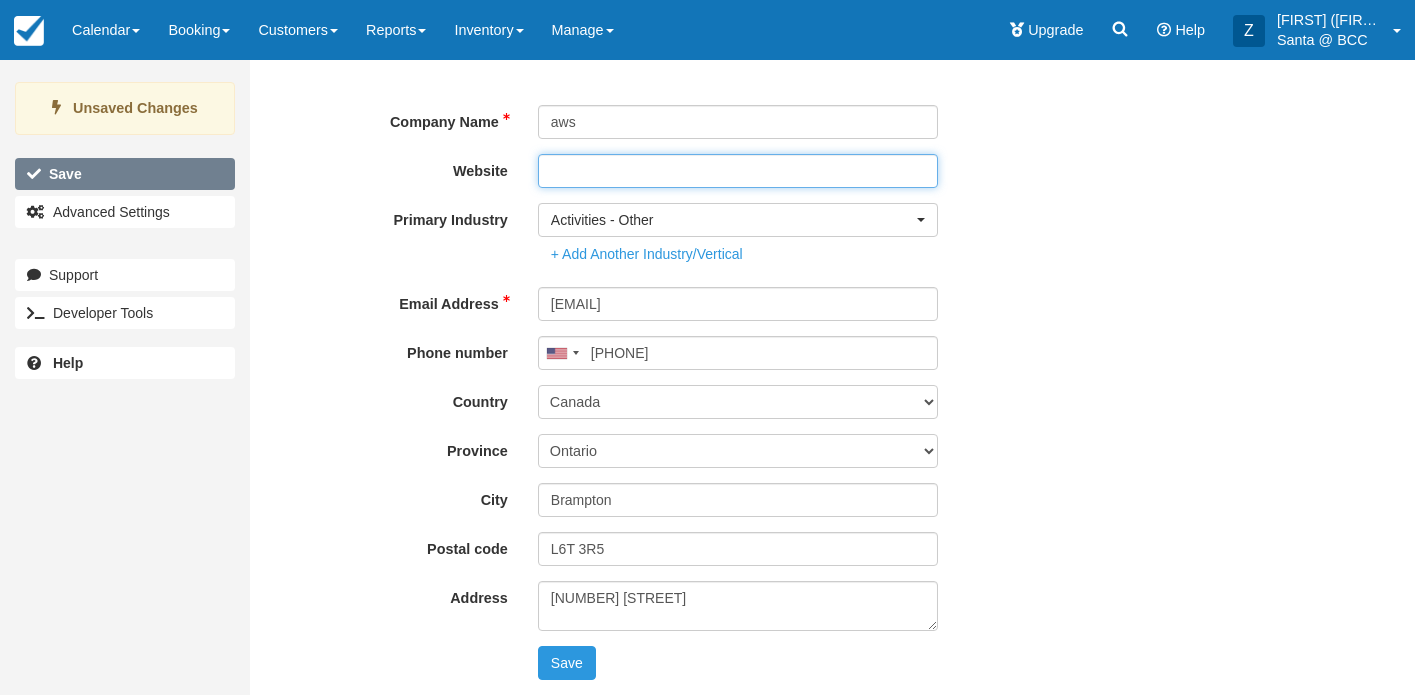 type 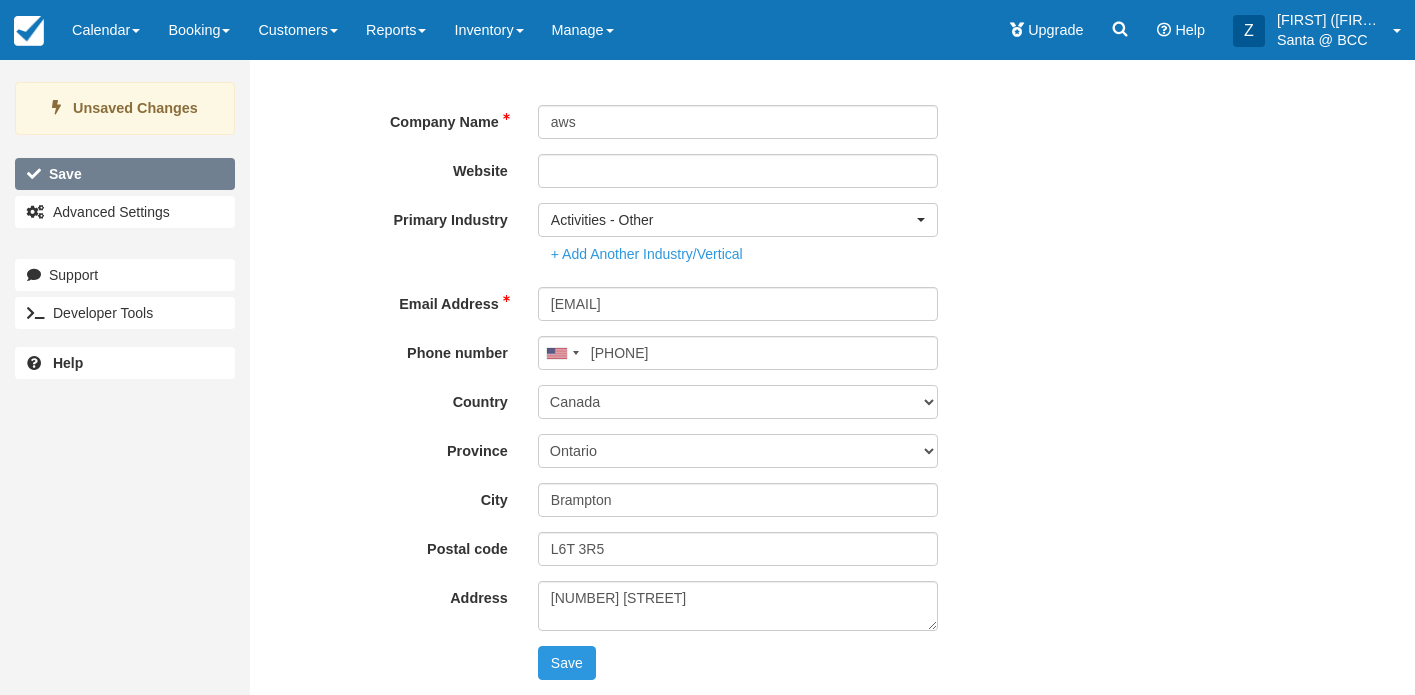 click on "Save" at bounding box center (125, 174) 